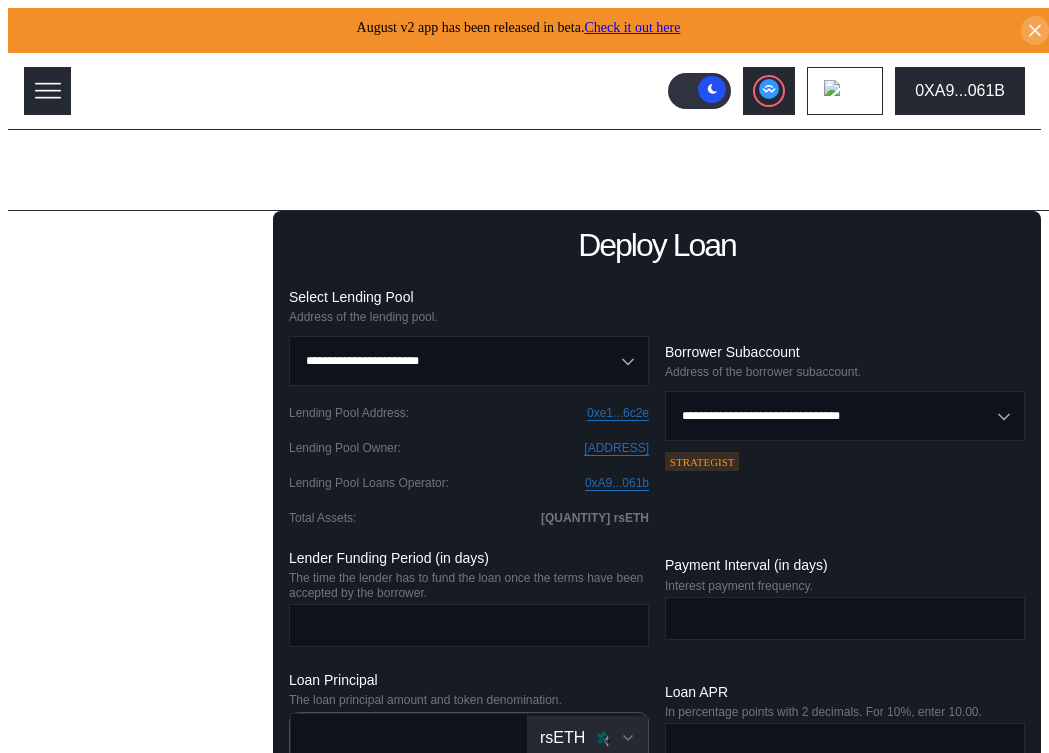 scroll, scrollTop: 0, scrollLeft: 0, axis: both 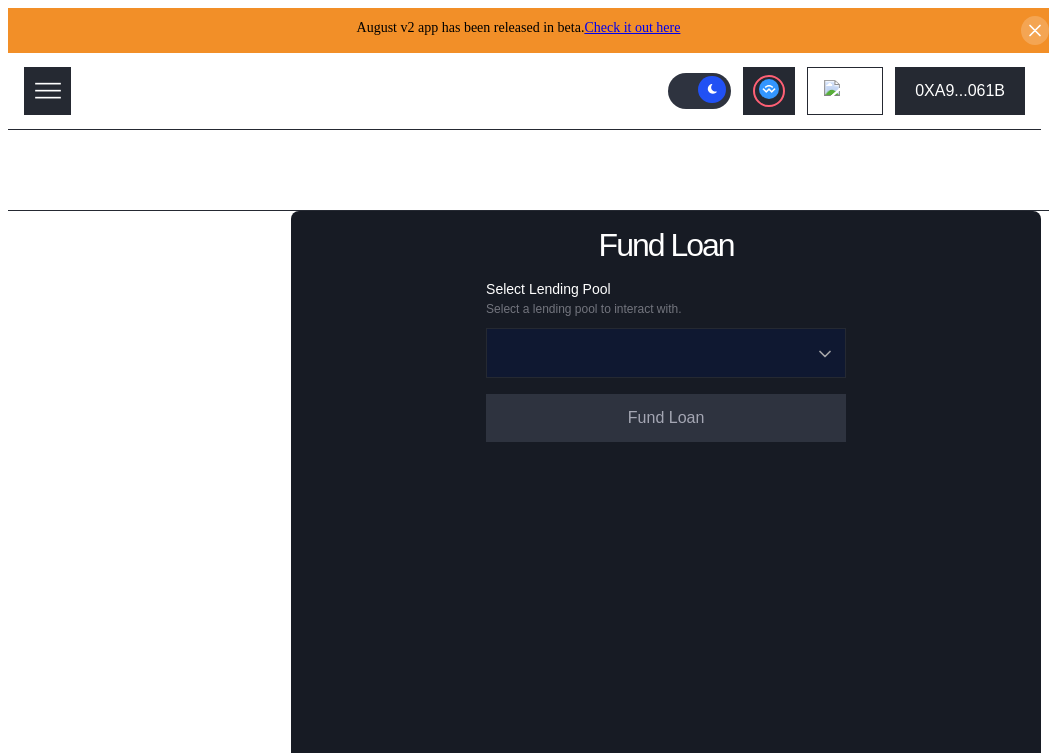 click at bounding box center [655, 353] 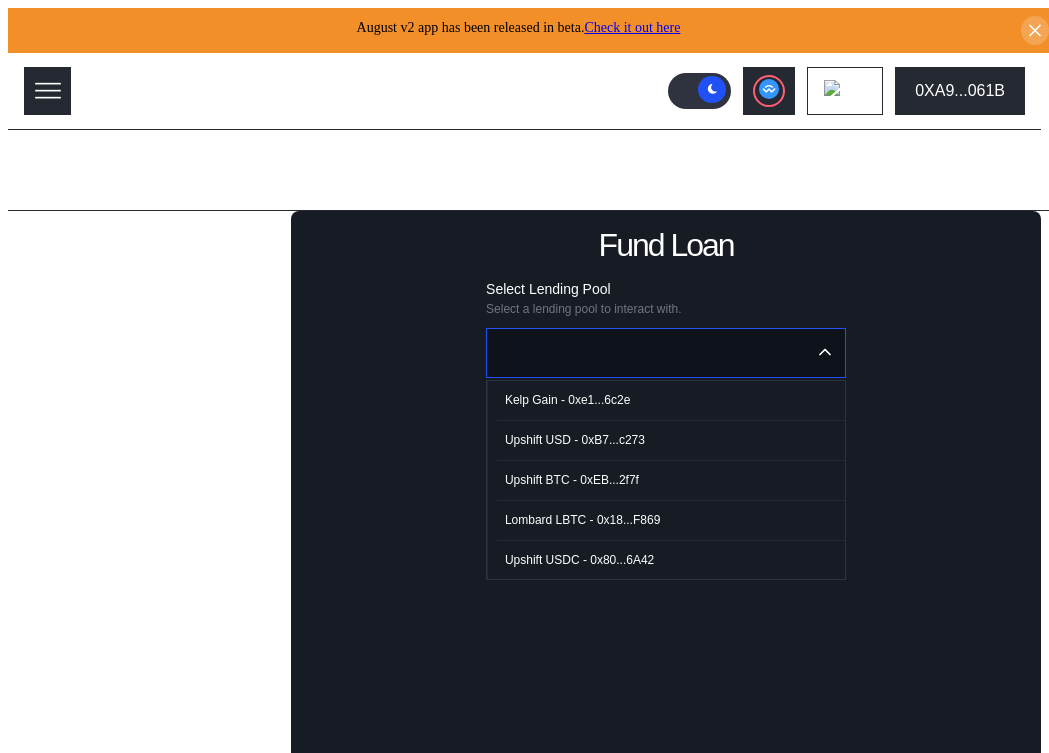 click on "Kelp Gain - 0xe1...6c2e" at bounding box center (671, 400) 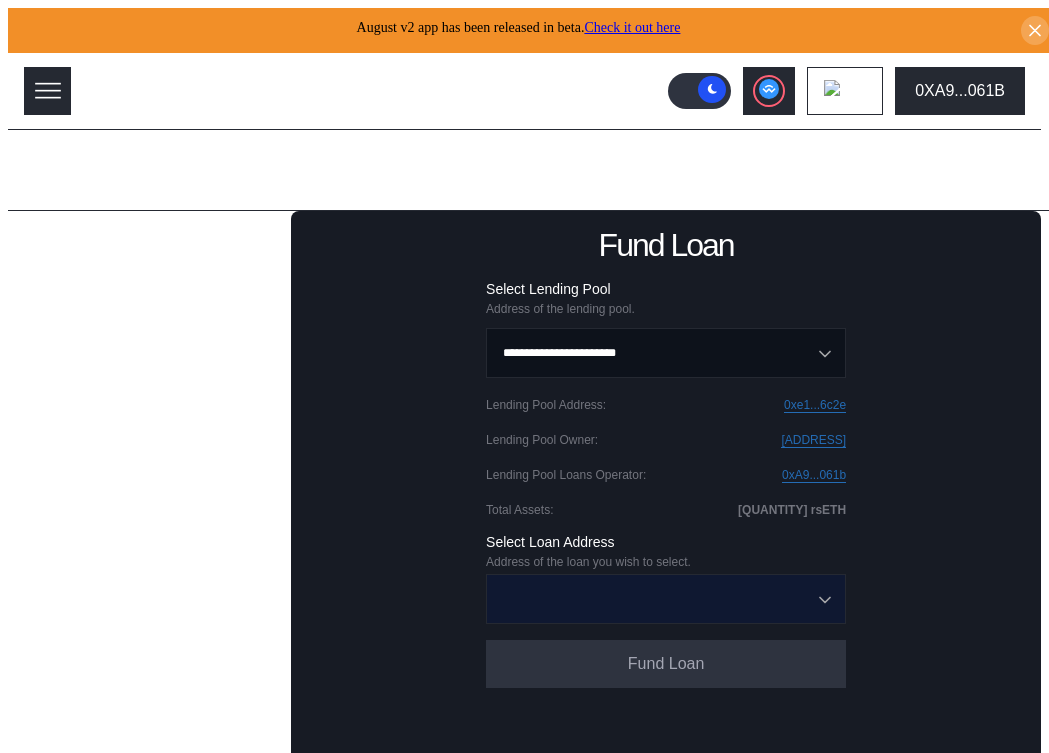 click at bounding box center (655, 599) 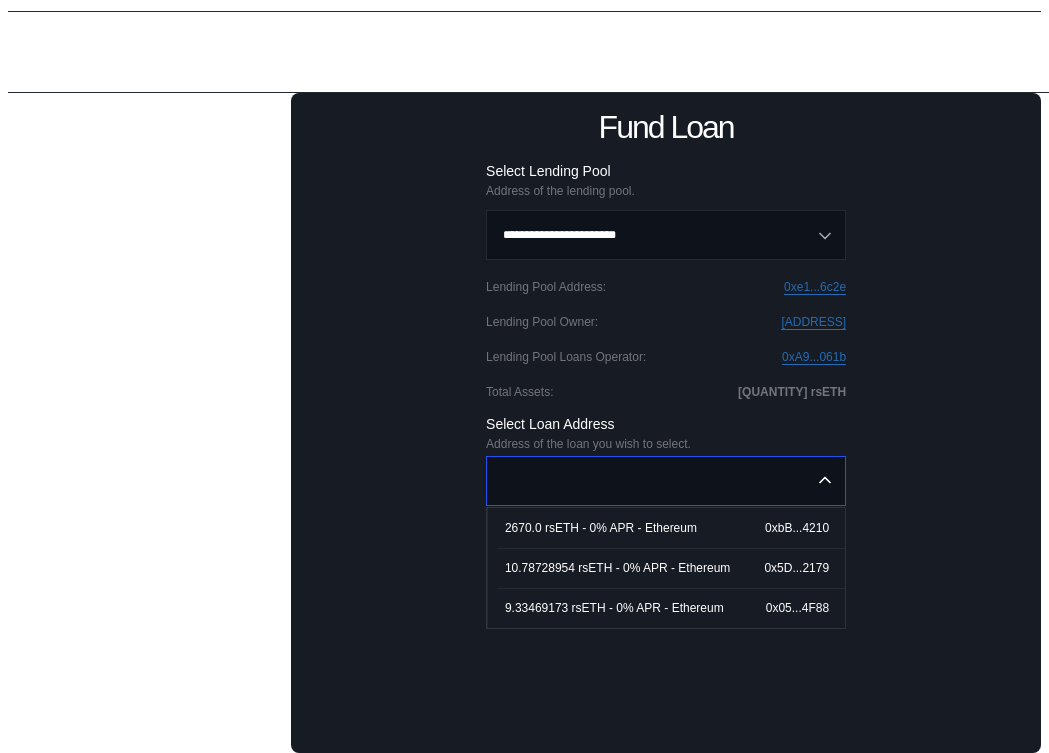 scroll, scrollTop: 134, scrollLeft: 0, axis: vertical 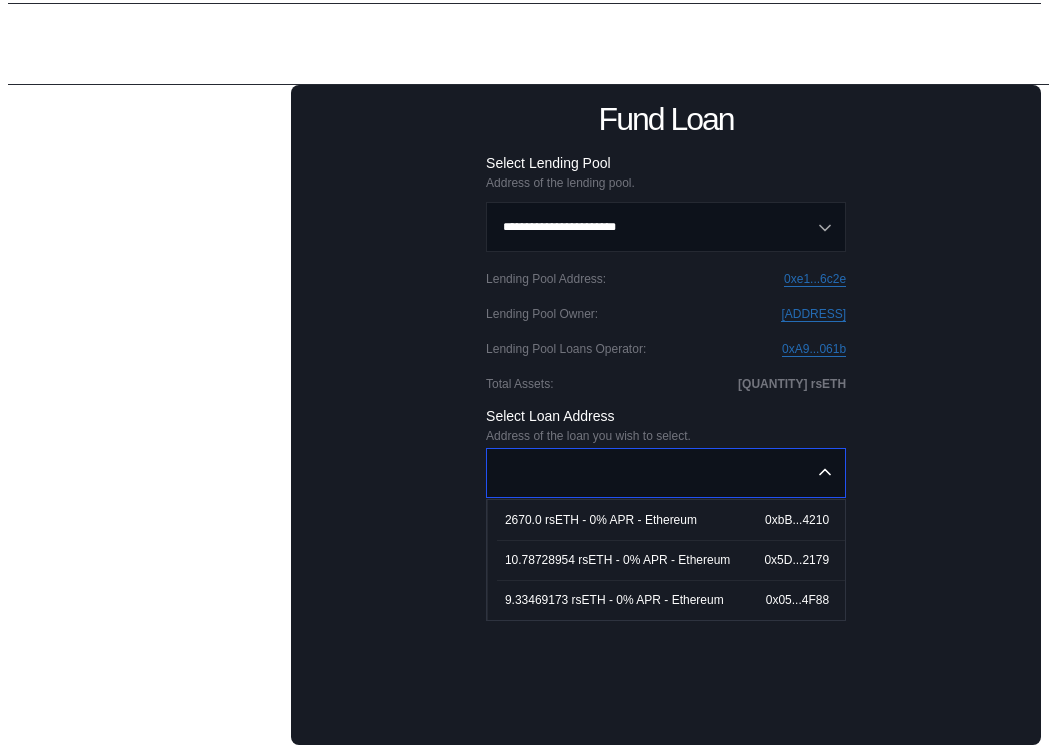click on "9.33469173 rsETH - 0% APR - Ethereum" at bounding box center (614, 600) 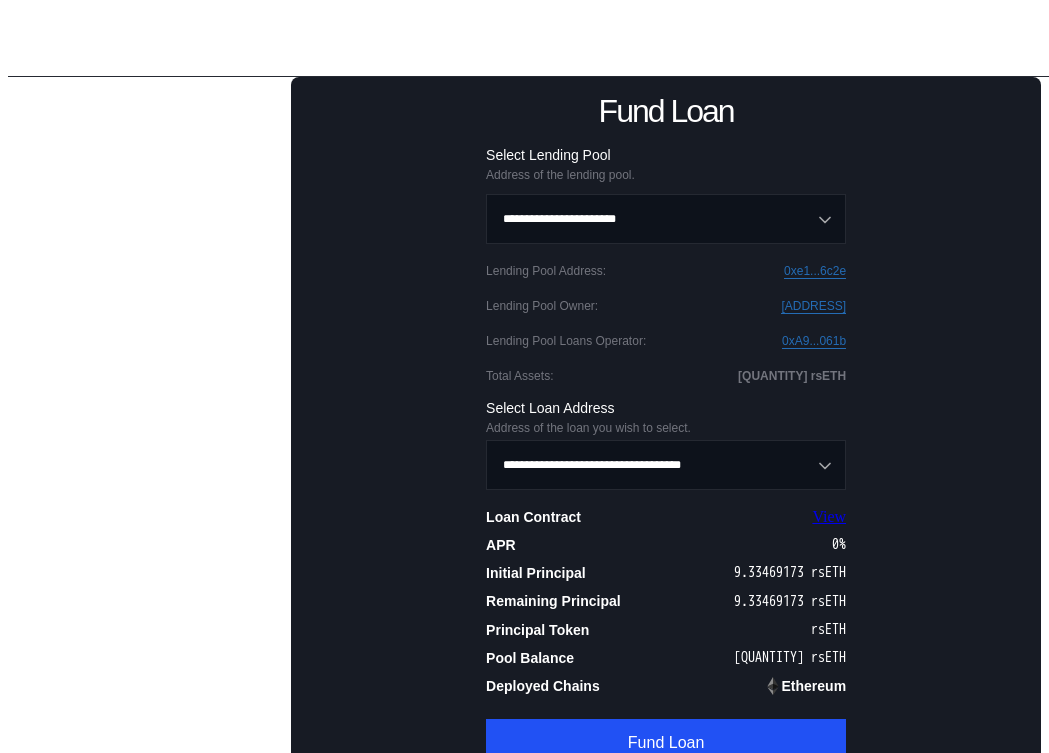 scroll, scrollTop: 212, scrollLeft: 0, axis: vertical 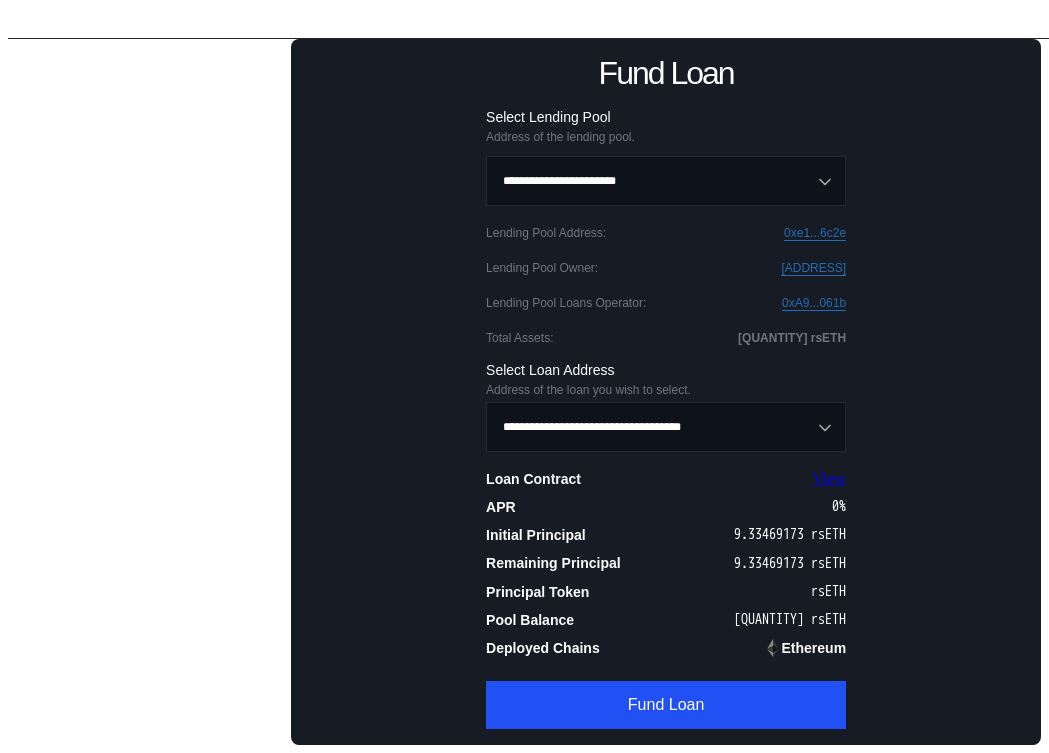 click on "**********" at bounding box center (666, 418) 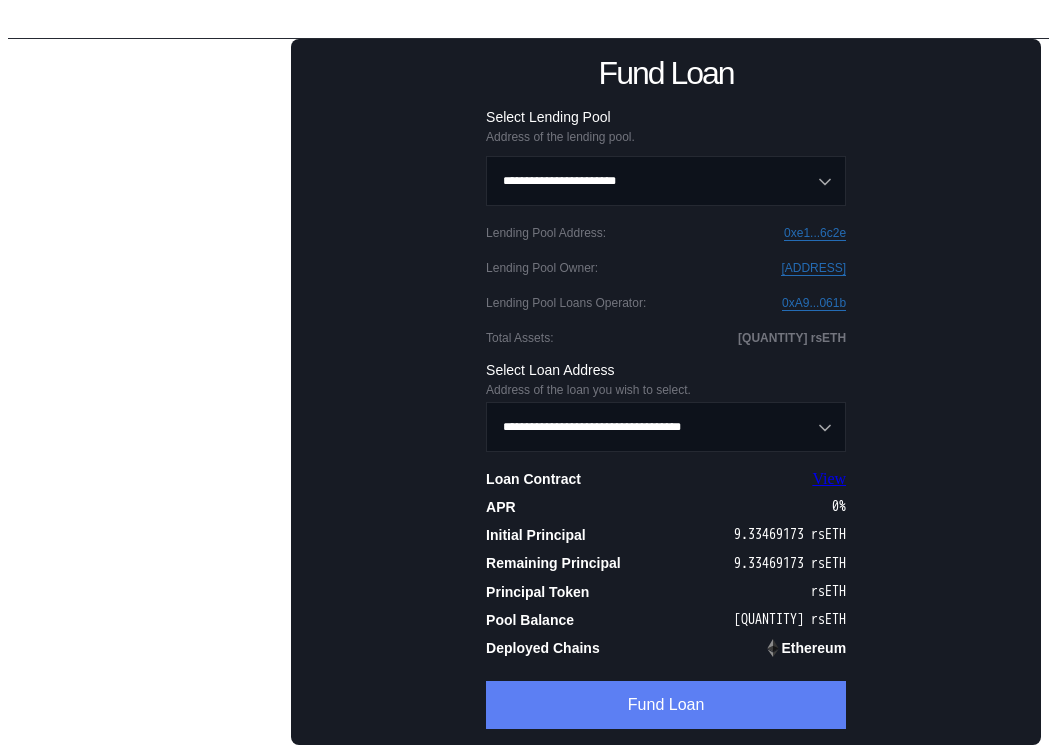 click on "Fund Loan" at bounding box center (666, 705) 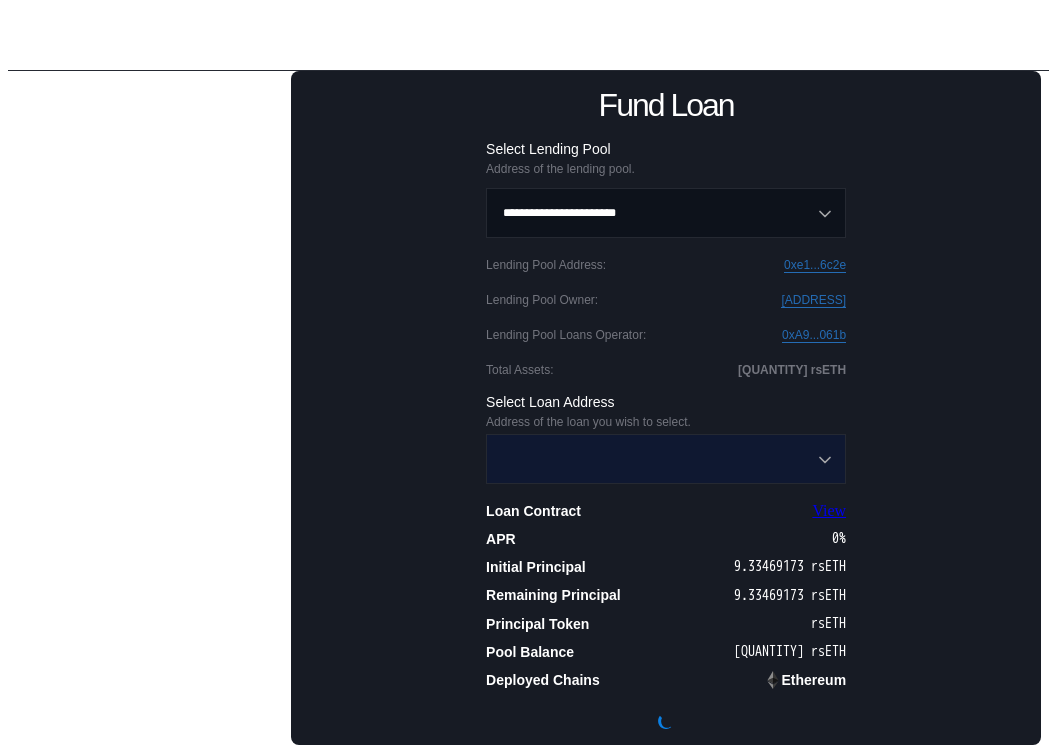 click at bounding box center (655, 459) 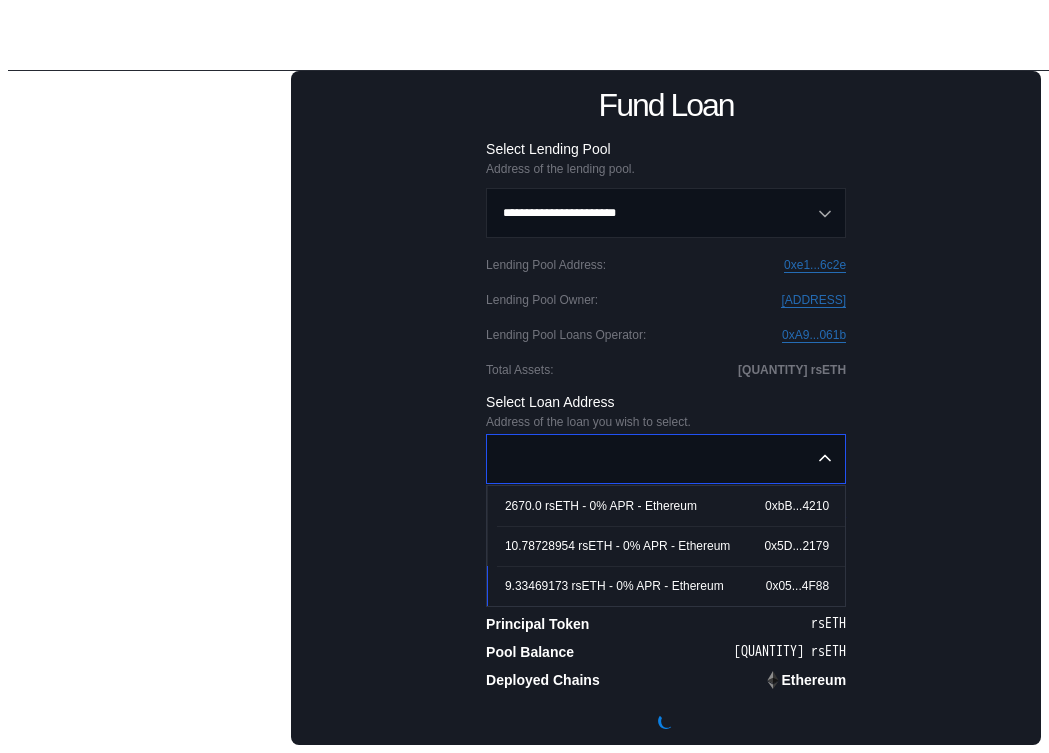 type on "**********" 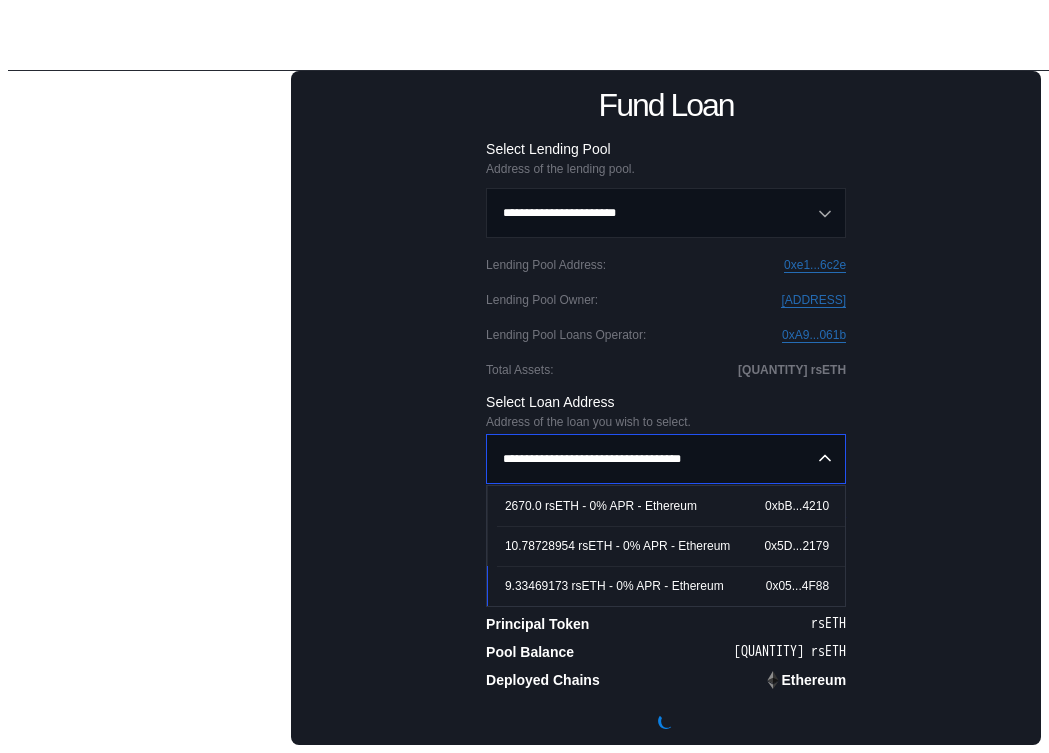 click on "**********" at bounding box center [666, 408] 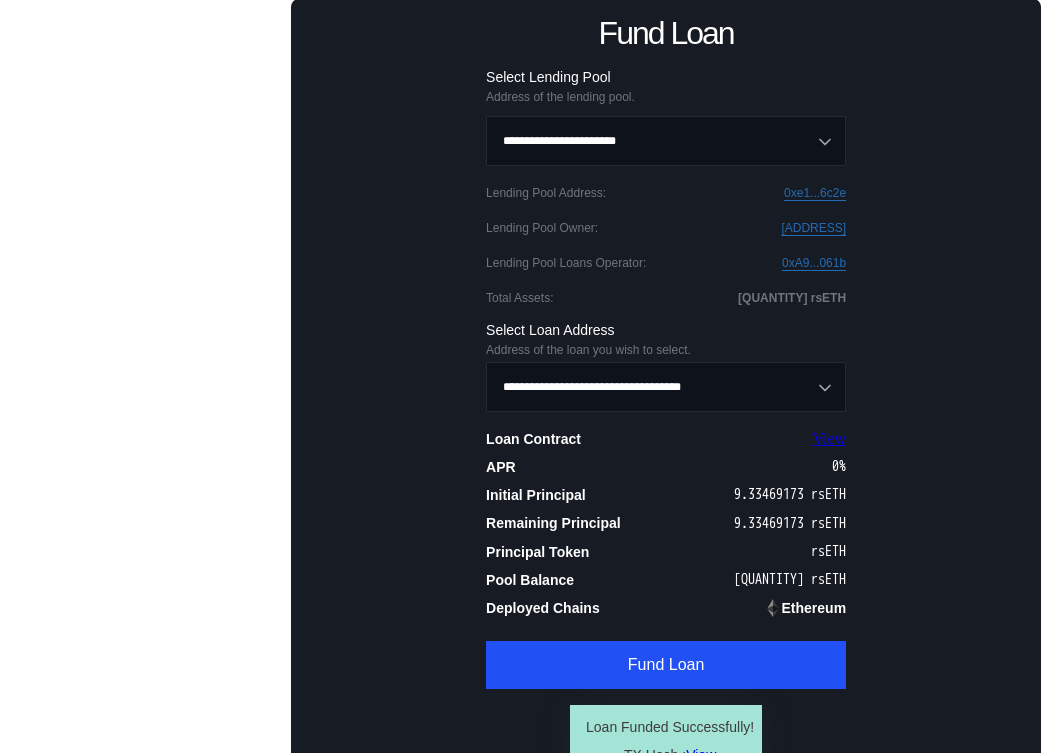 scroll, scrollTop: 186, scrollLeft: 0, axis: vertical 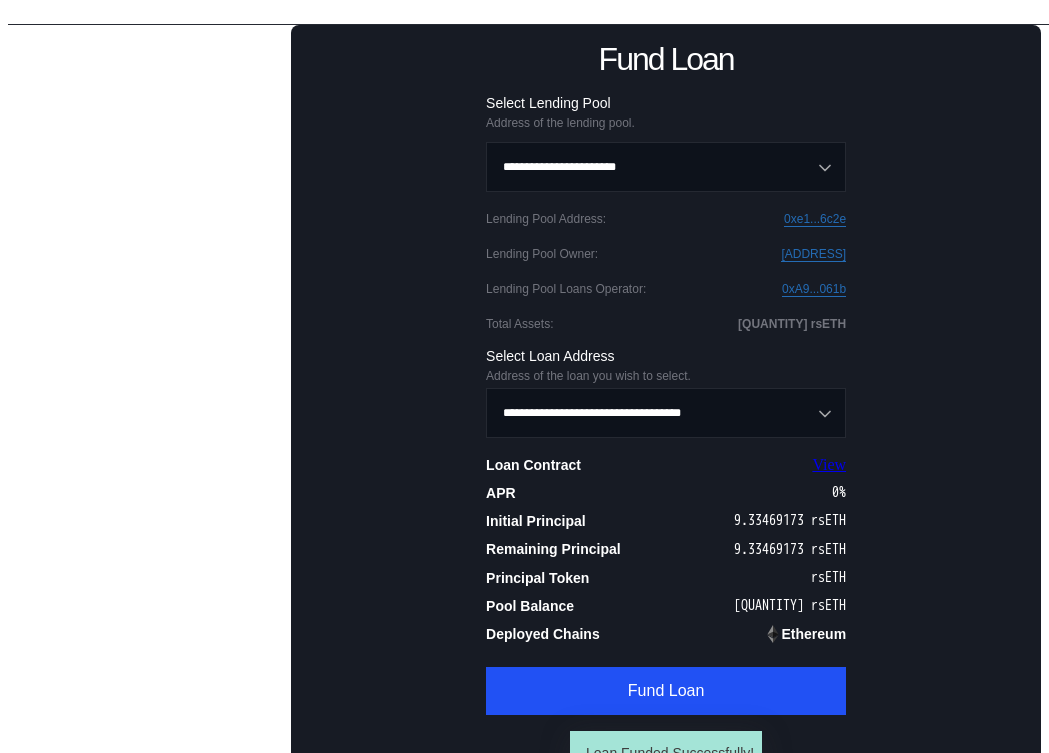 click on "Call Loan" at bounding box center (153, 392) 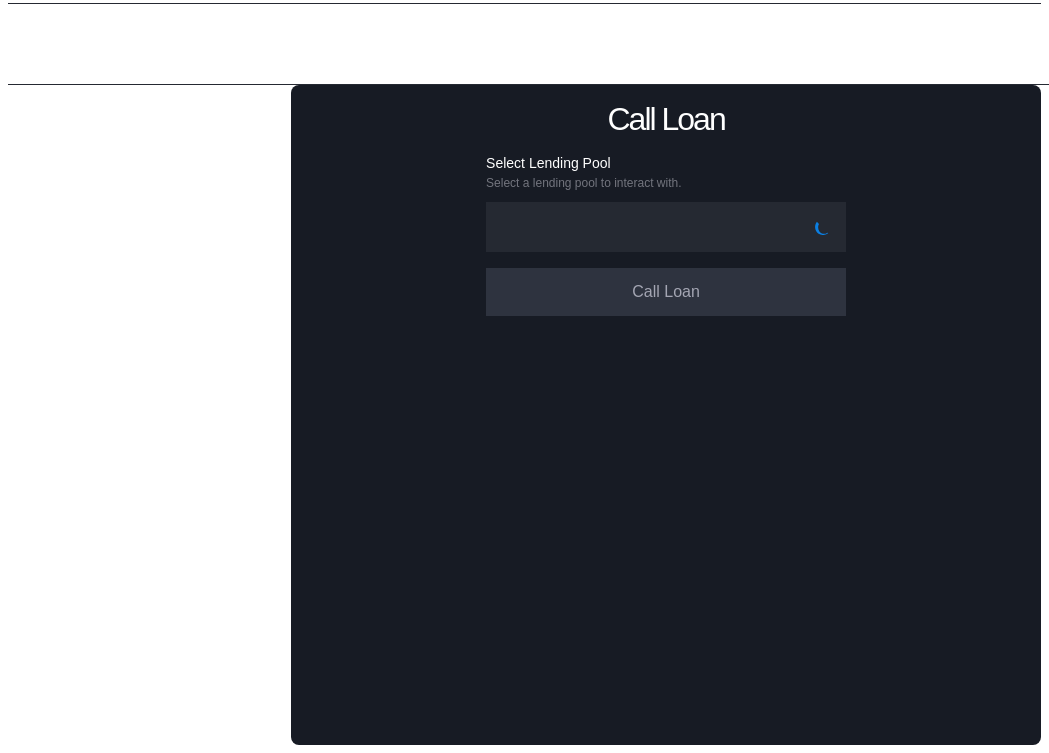 type on "**********" 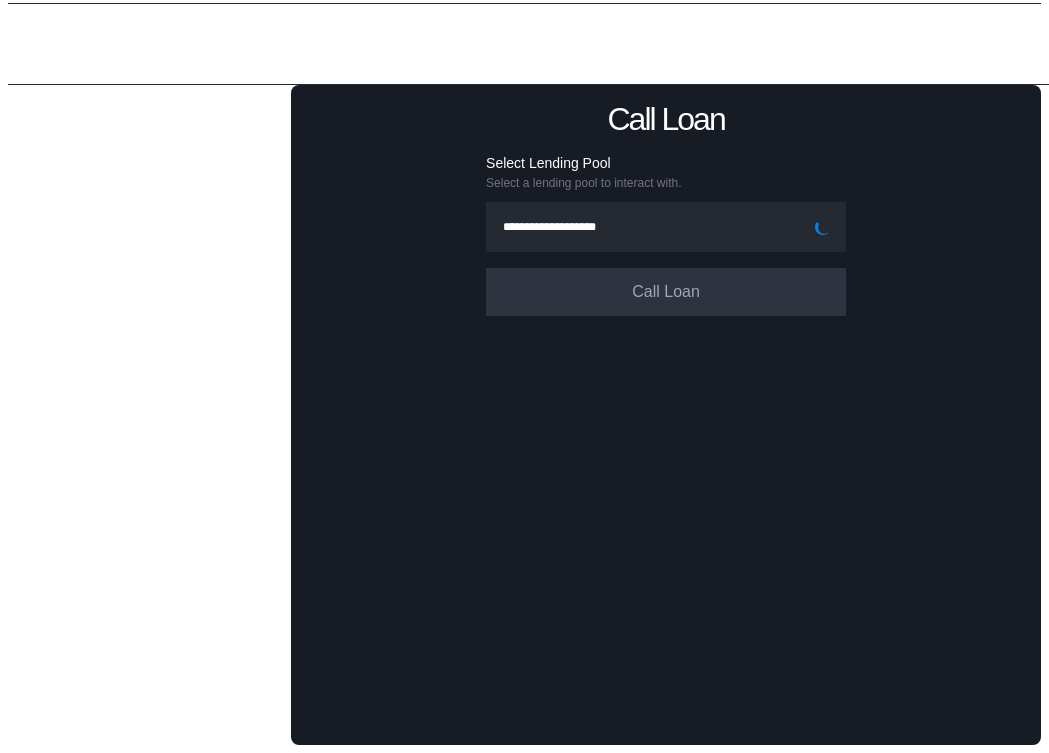 click on "**********" at bounding box center (666, 415) 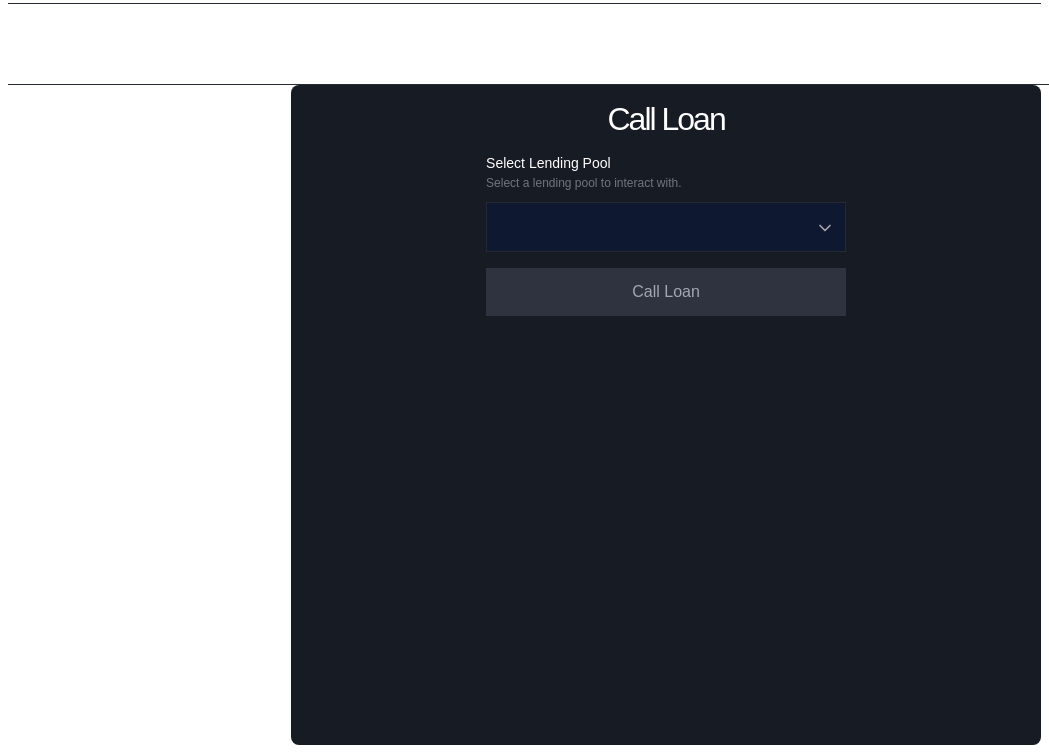 click at bounding box center (655, 227) 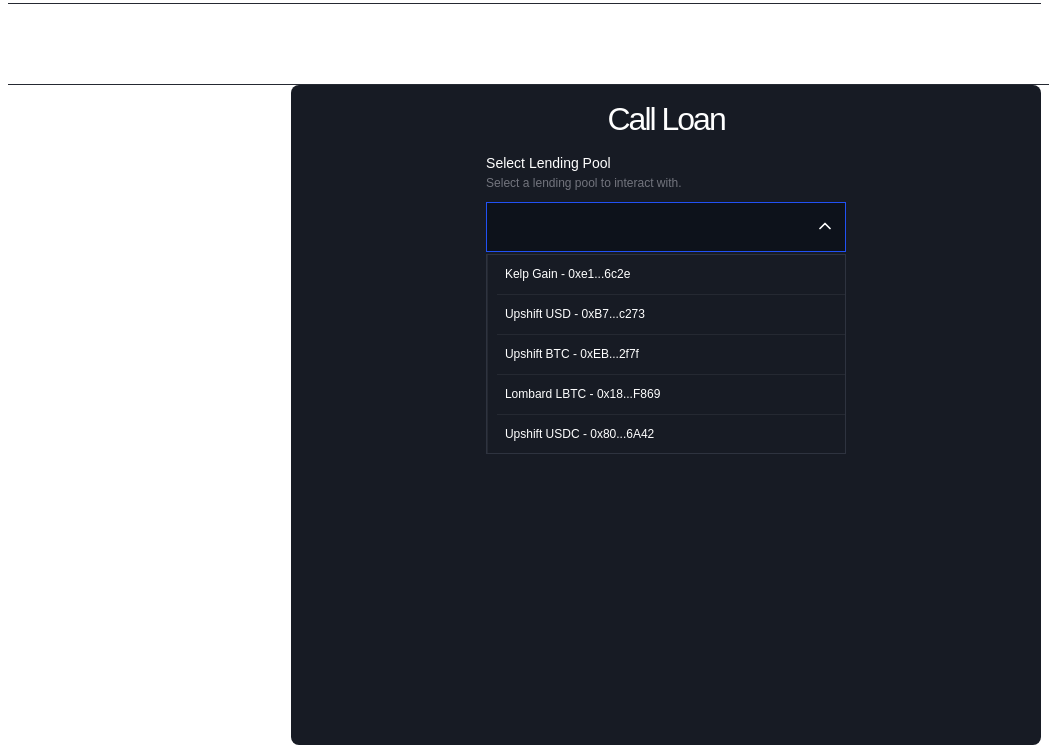 click on "Kelp Gain - 0xe1...6c2e" at bounding box center (567, 274) 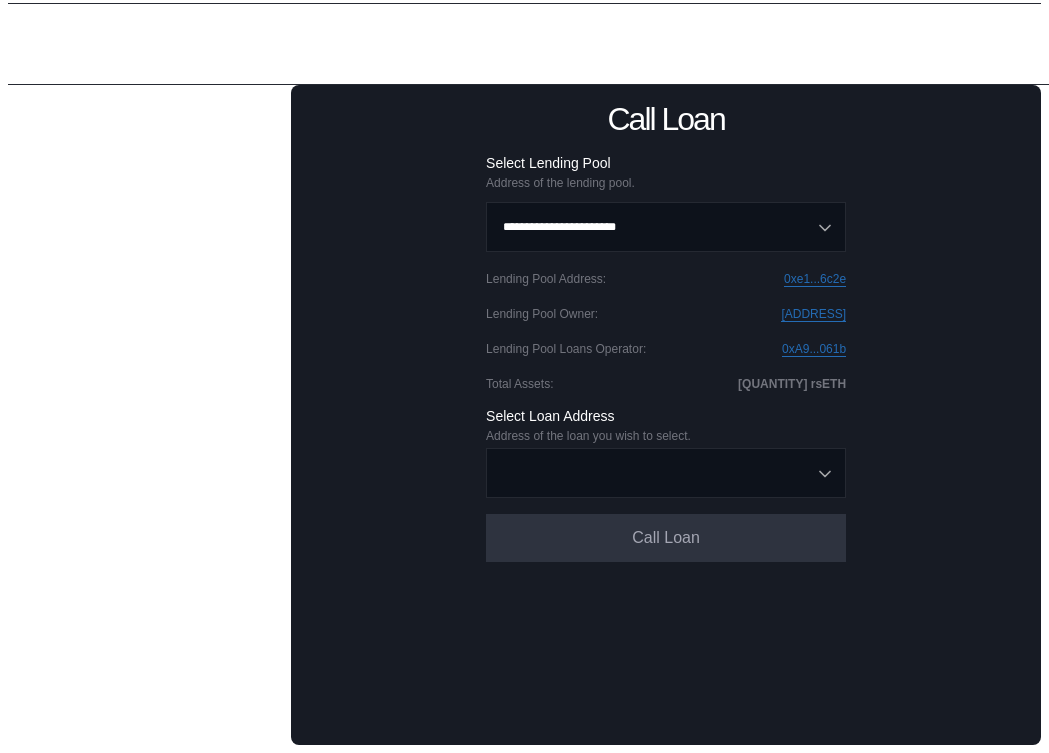 click at bounding box center (655, 473) 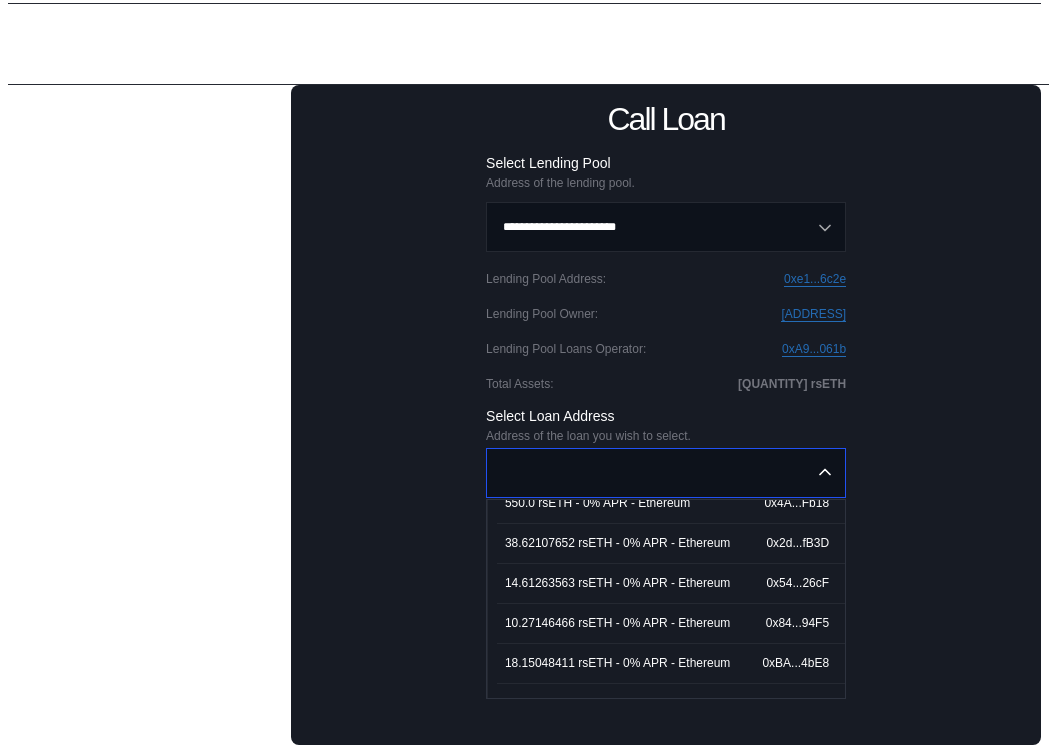 scroll, scrollTop: 3562, scrollLeft: 0, axis: vertical 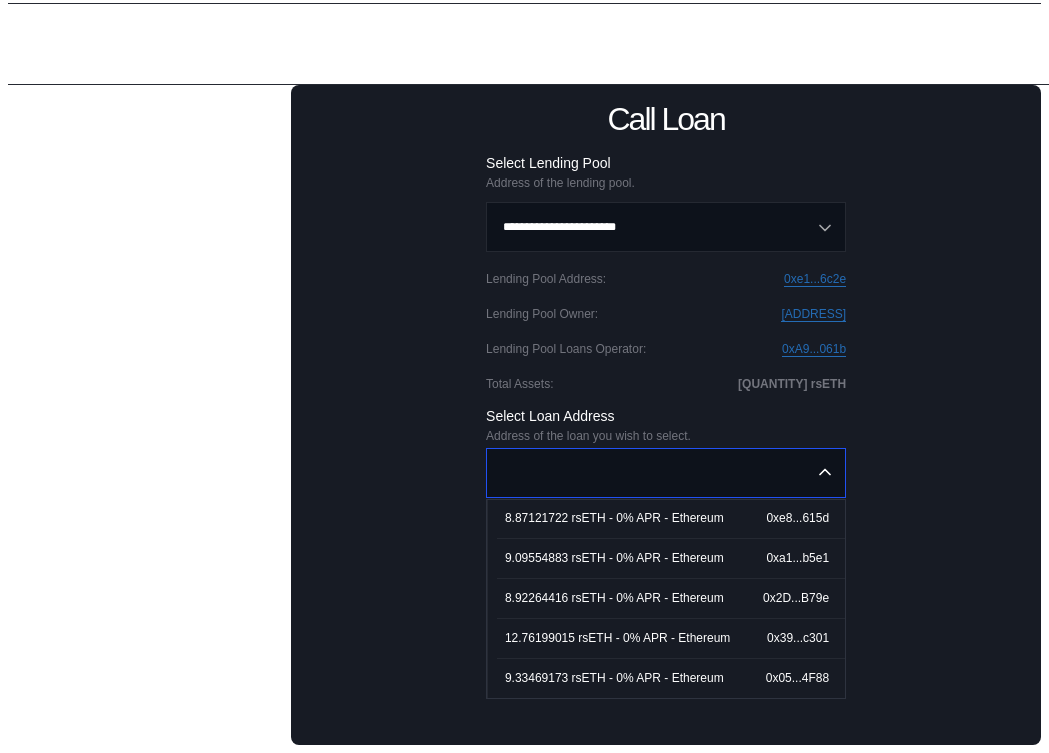 click on "9.33469173 rsETH - 0% APR - Ethereum" at bounding box center [614, 678] 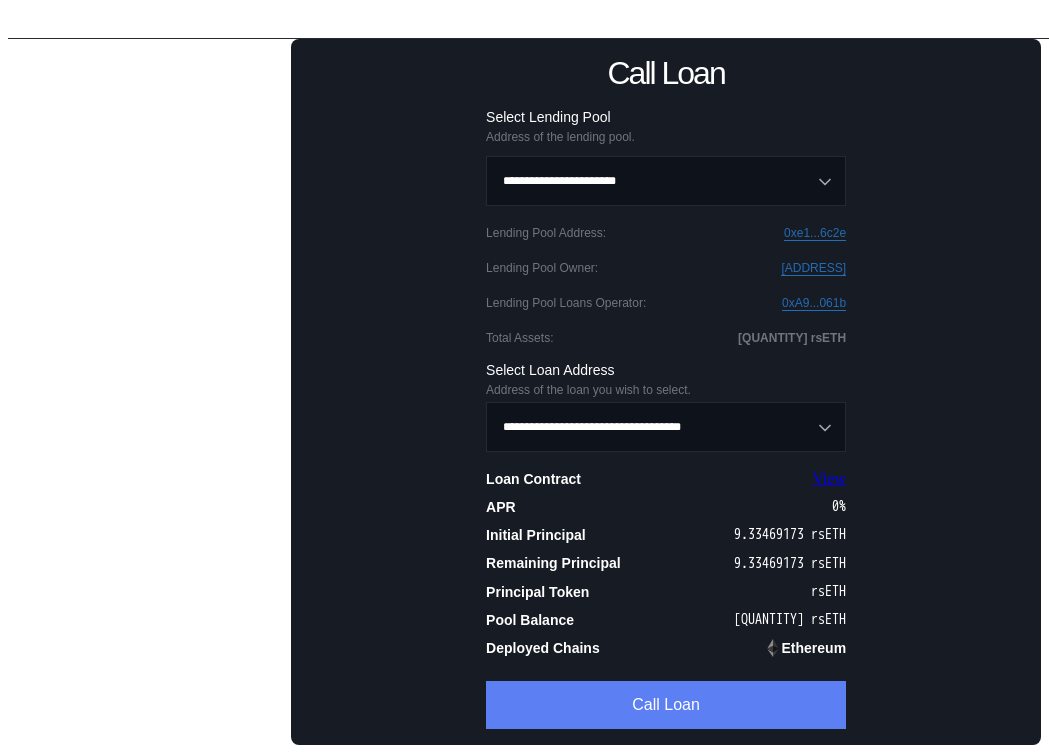 click on "Call Loan" at bounding box center (666, 705) 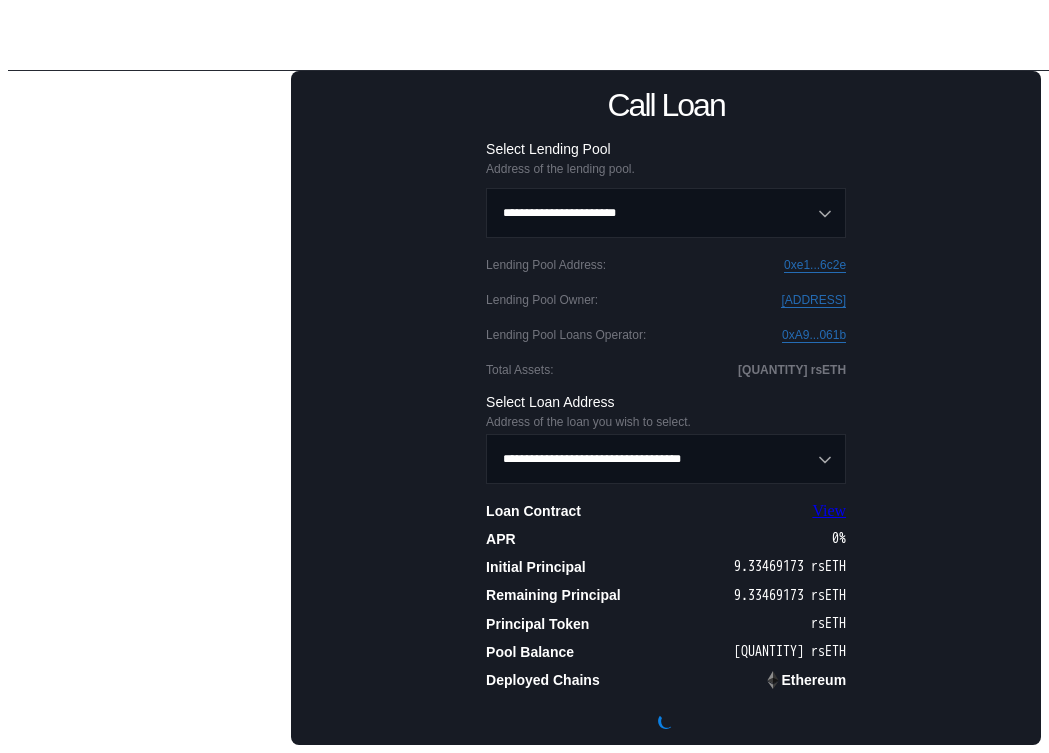 scroll, scrollTop: 212, scrollLeft: 0, axis: vertical 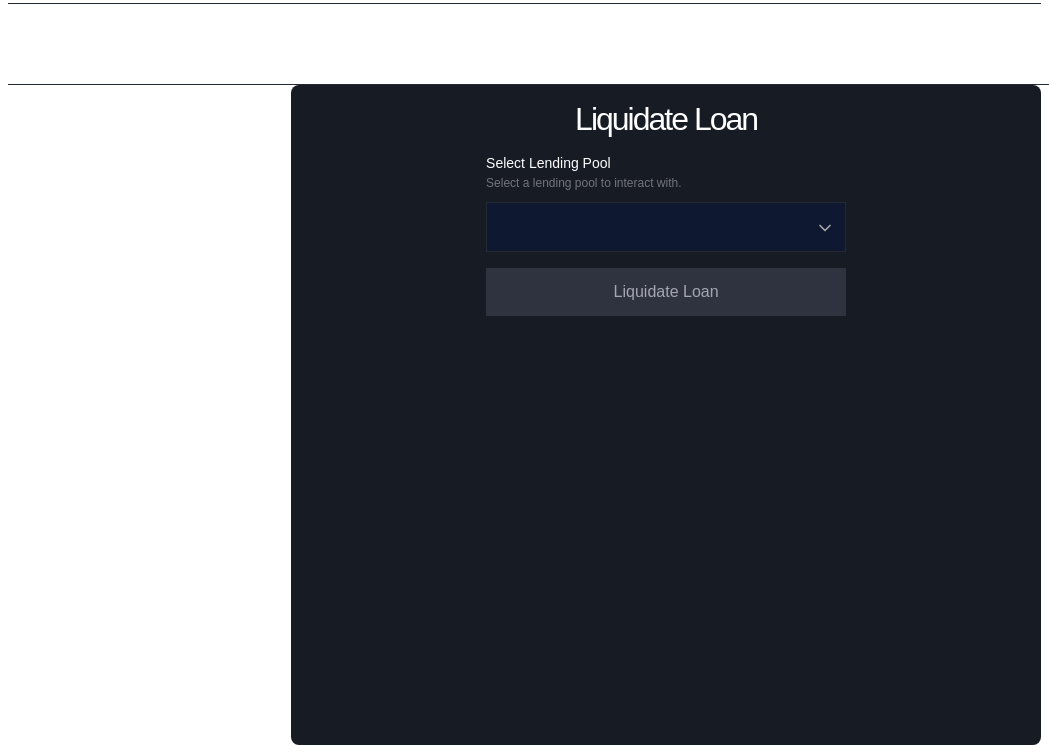 click at bounding box center (655, 227) 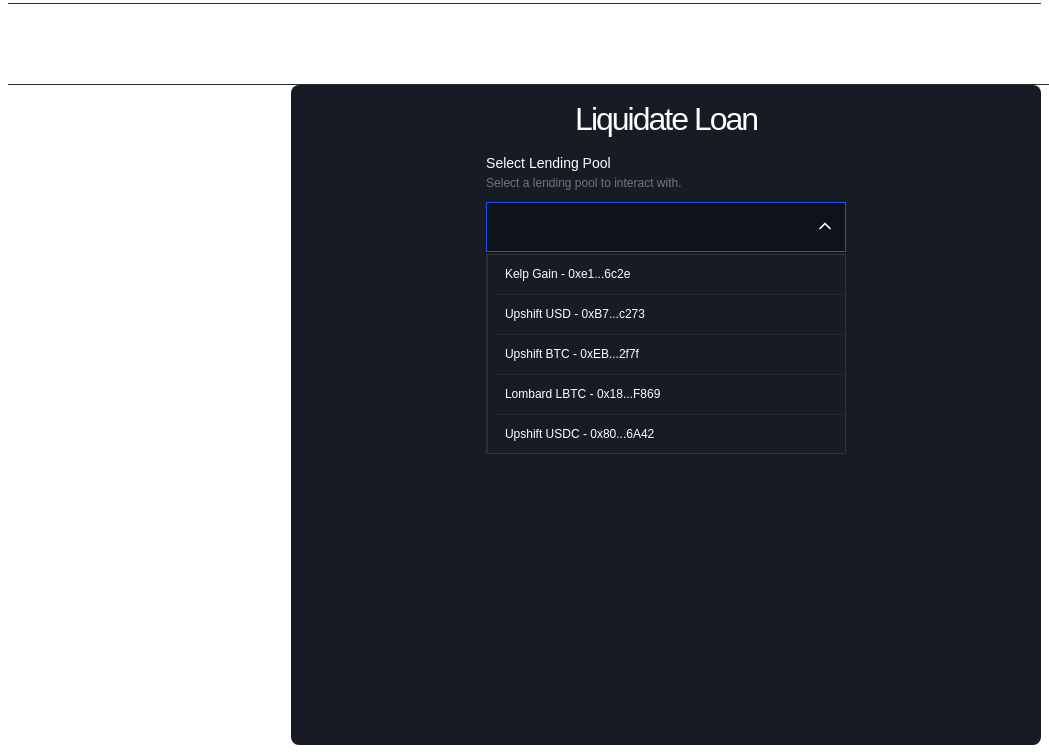 click on "Kelp Gain - 0xe1...6c2e" at bounding box center (671, 274) 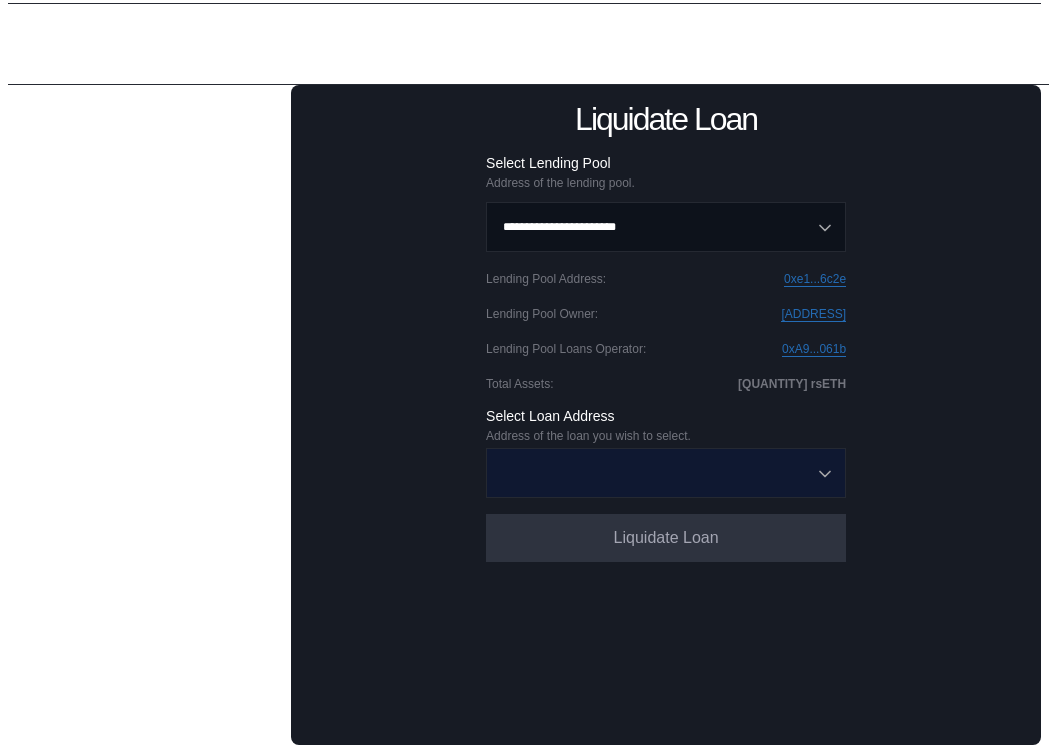 click at bounding box center [655, 473] 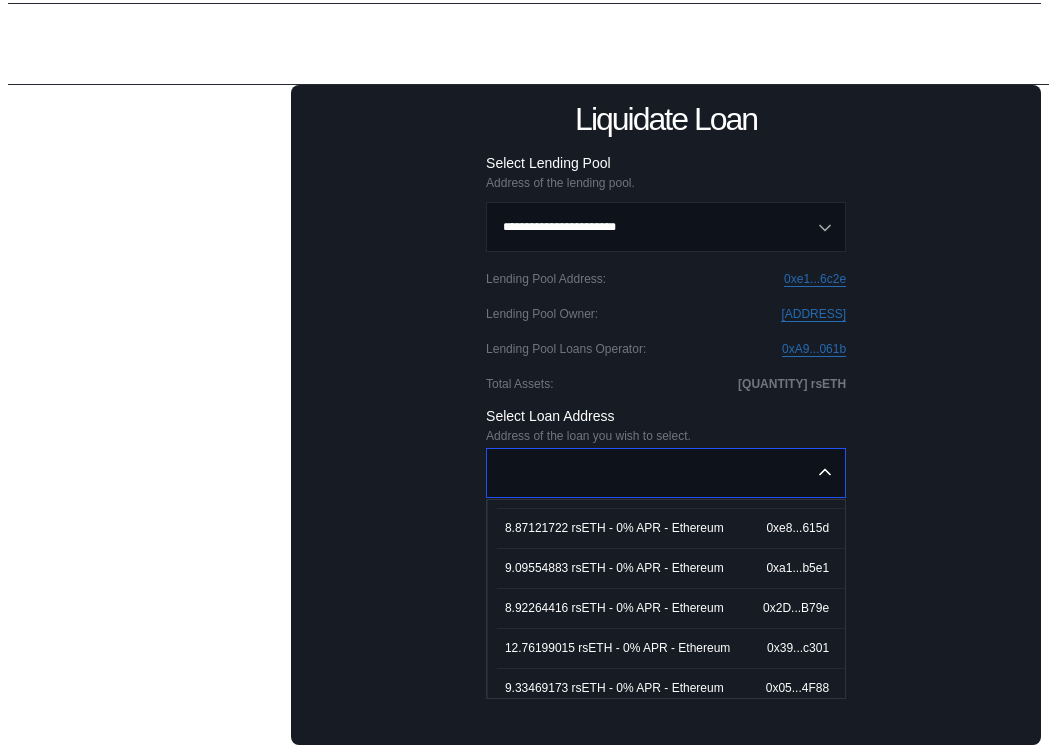 scroll, scrollTop: 3553, scrollLeft: 0, axis: vertical 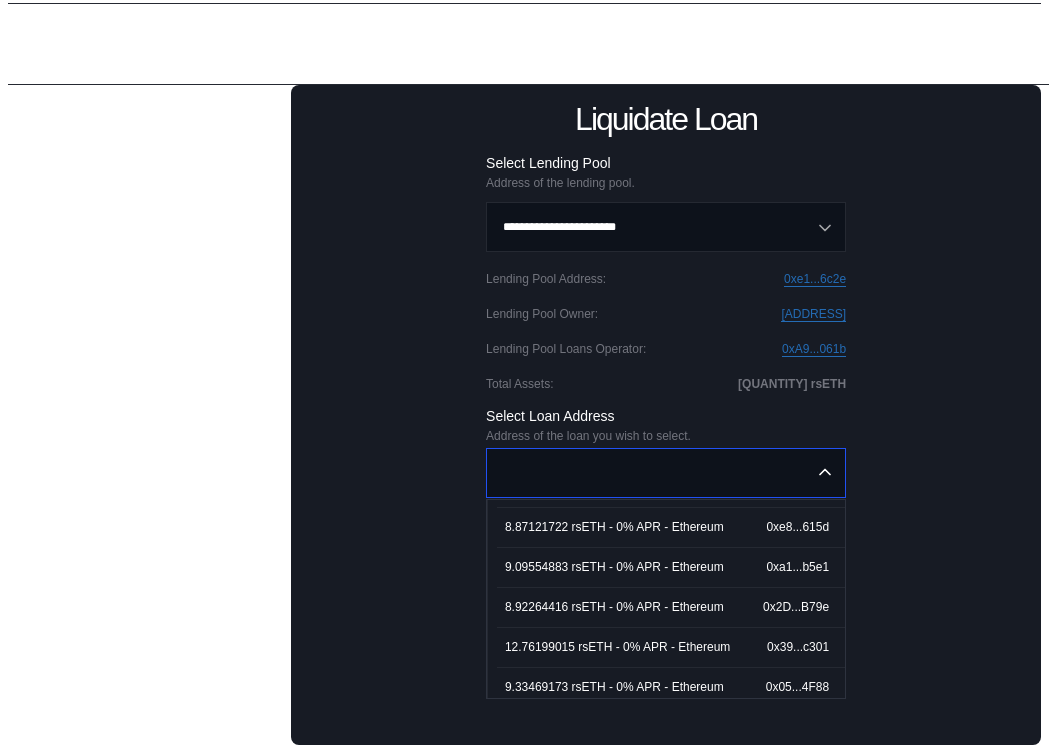 click on "8.87121722 rsETH - 0% APR - Ethereum" at bounding box center [614, 527] 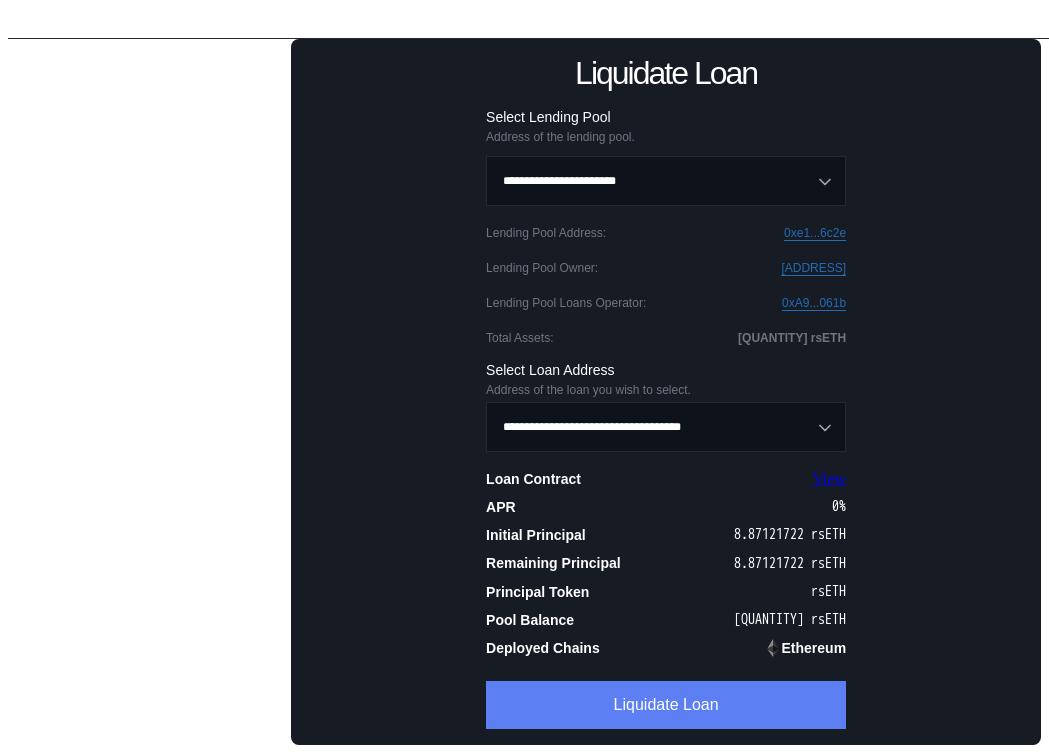 click on "Liquidate Loan" at bounding box center (666, 705) 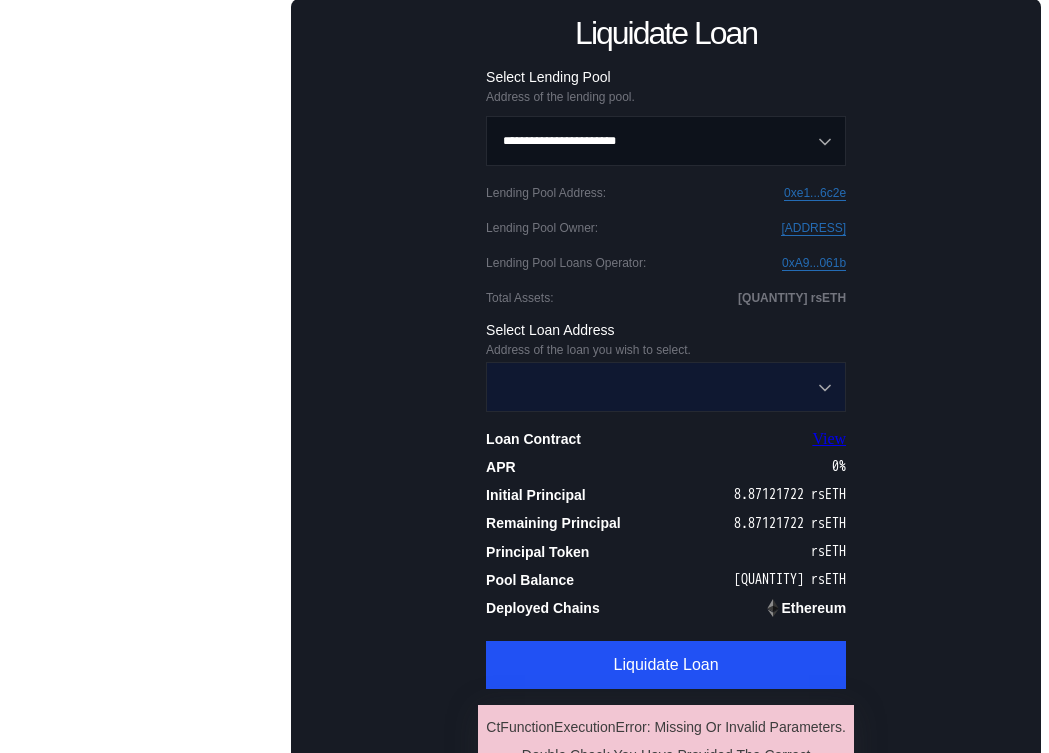click at bounding box center (655, 387) 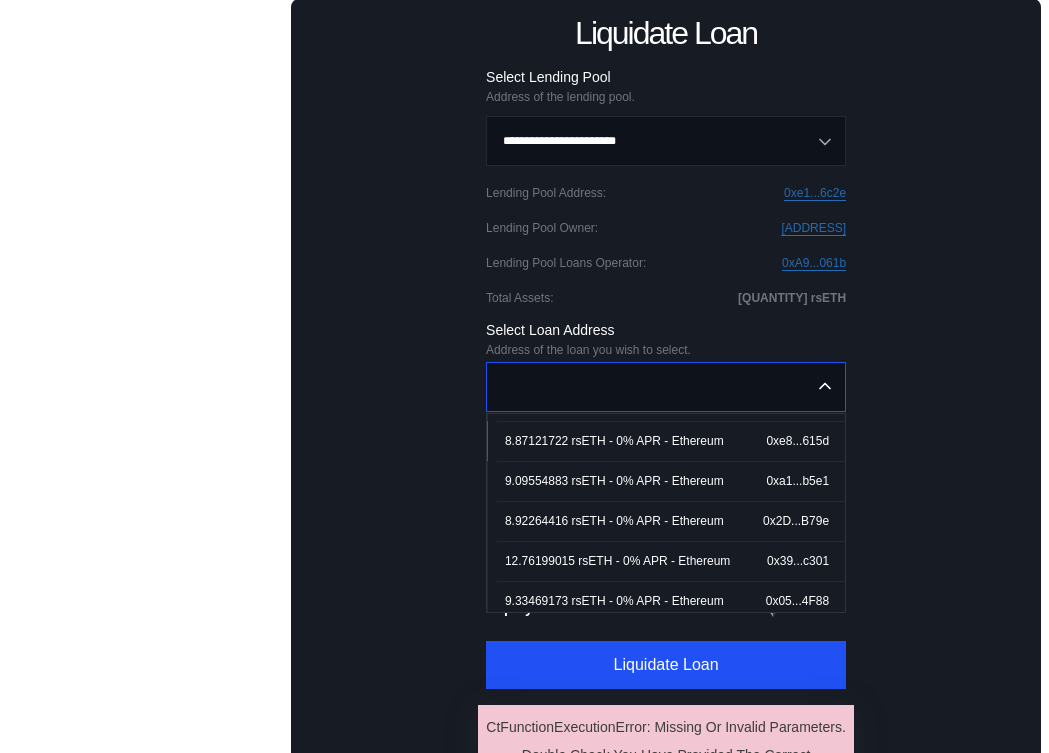 click on "9.09554883 rsETH - 0% APR - Ethereum" at bounding box center [614, 481] 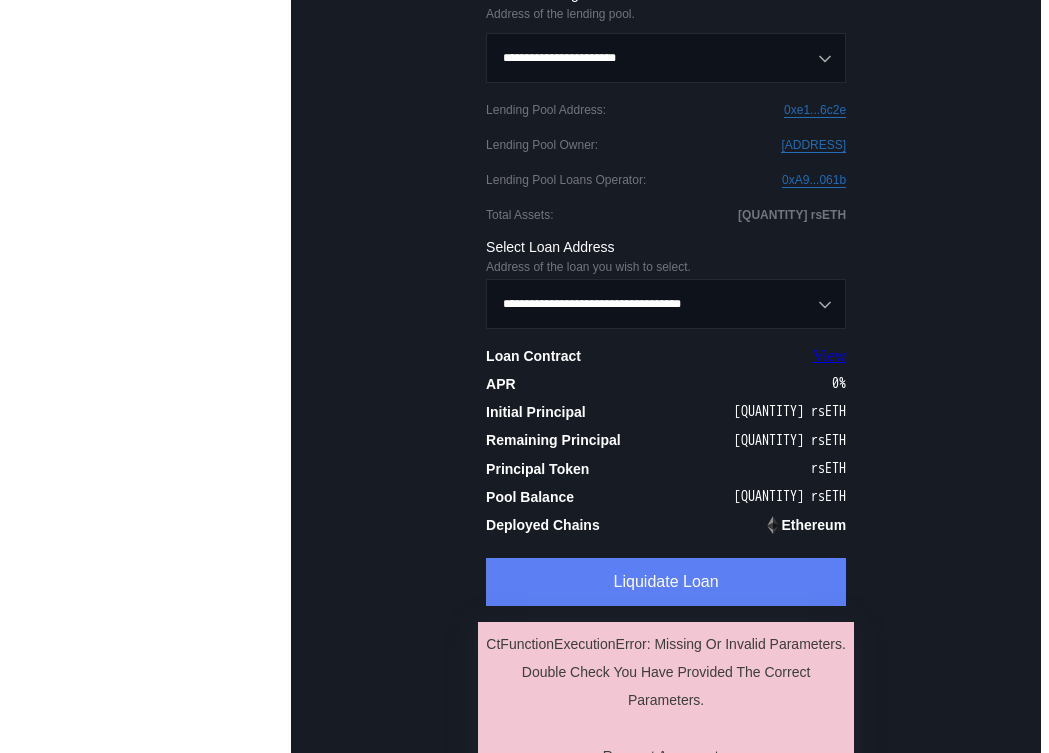 click on "Liquidate Loan" at bounding box center (666, 582) 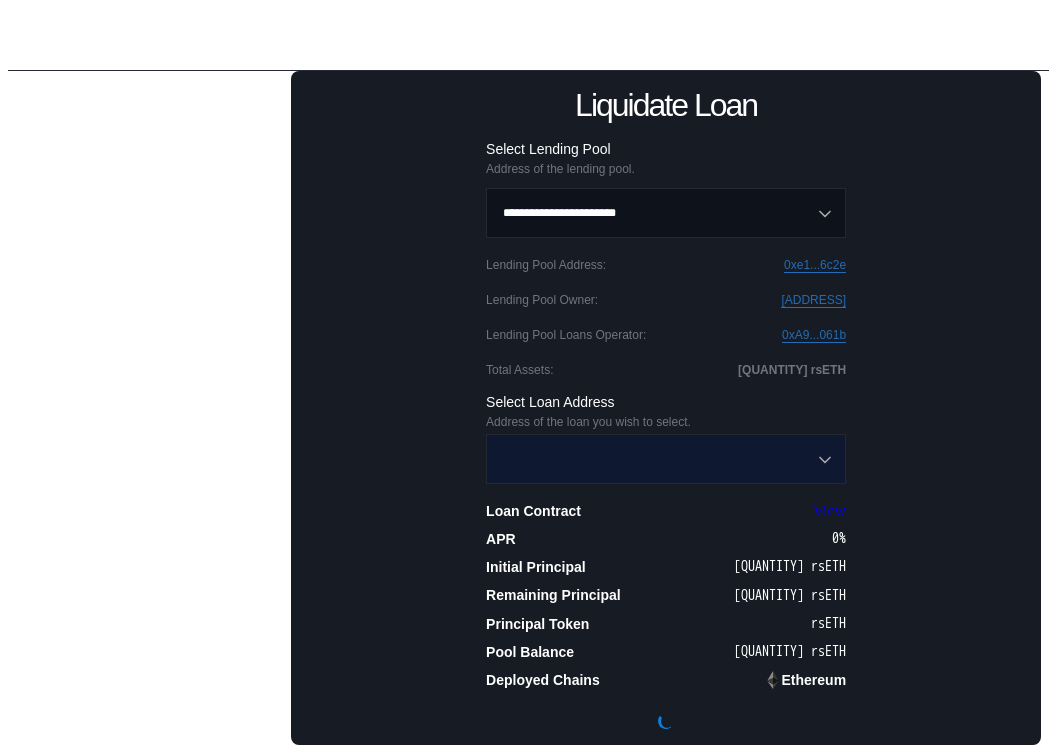 click at bounding box center [655, 459] 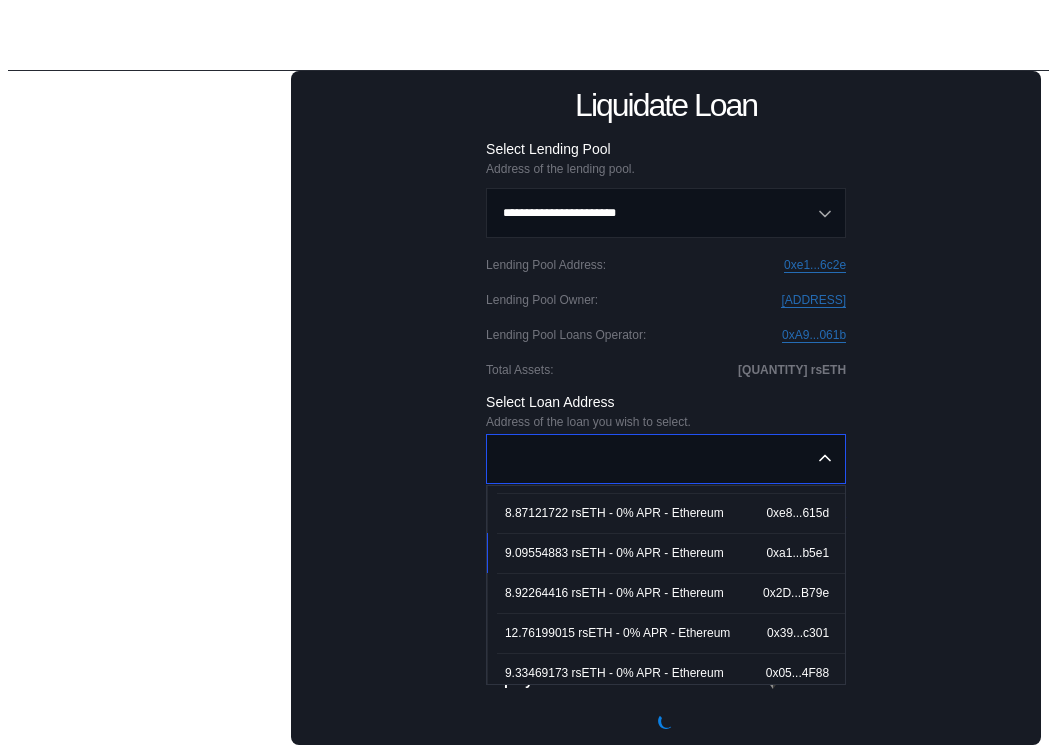 scroll, scrollTop: 3514, scrollLeft: 0, axis: vertical 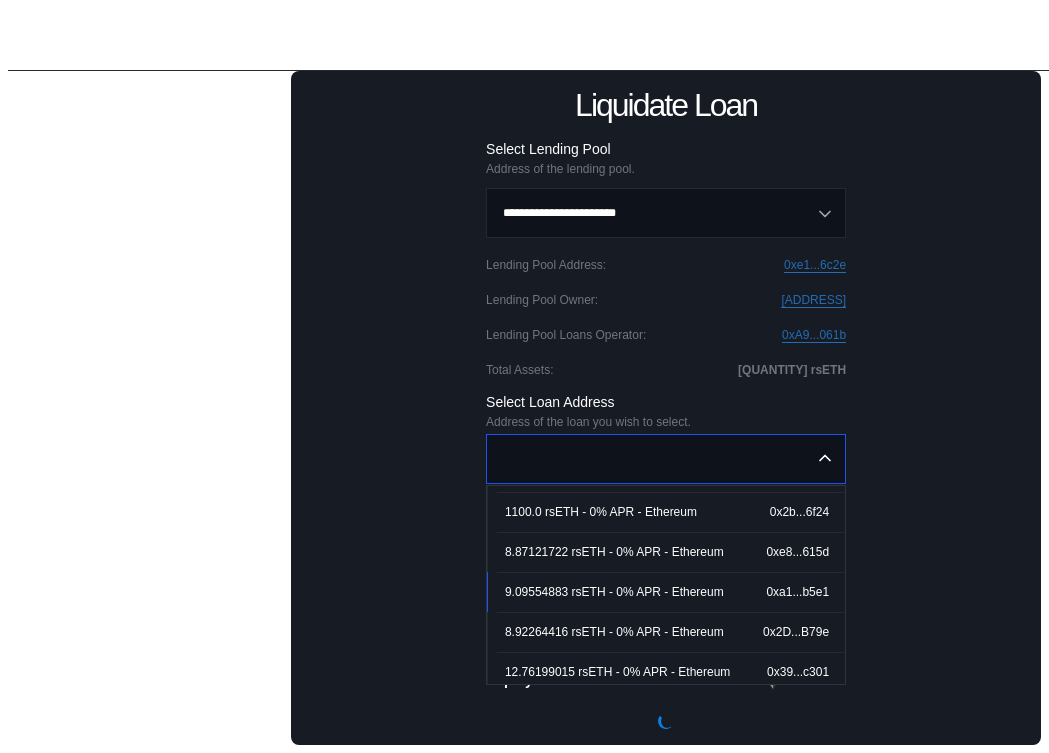 click on "8.87121722 rsETH - 0% APR - Ethereum 0xe8...615d" at bounding box center (671, 552) 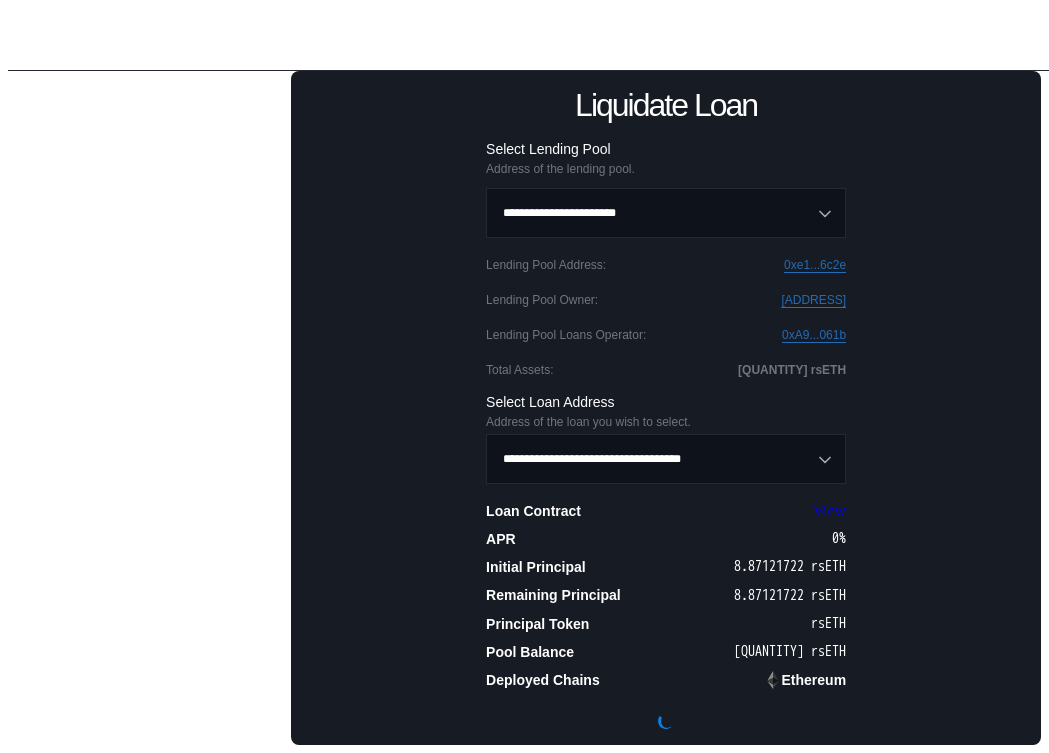 click on "**********" at bounding box center (666, 408) 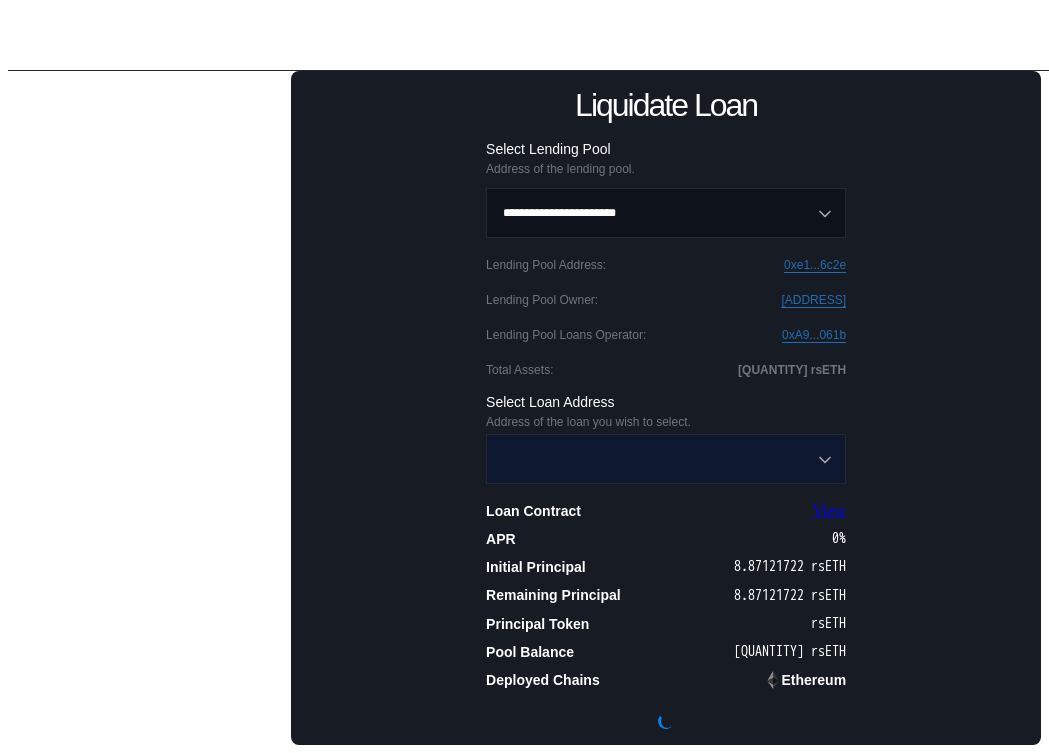 click at bounding box center (655, 459) 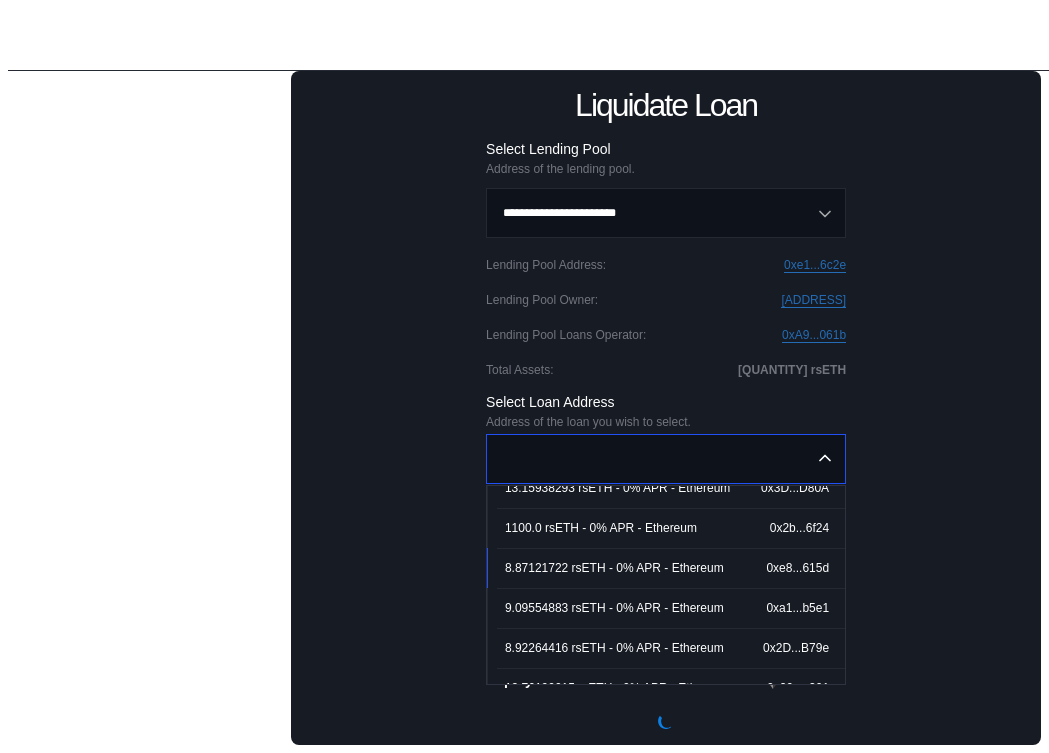 scroll, scrollTop: 3562, scrollLeft: 0, axis: vertical 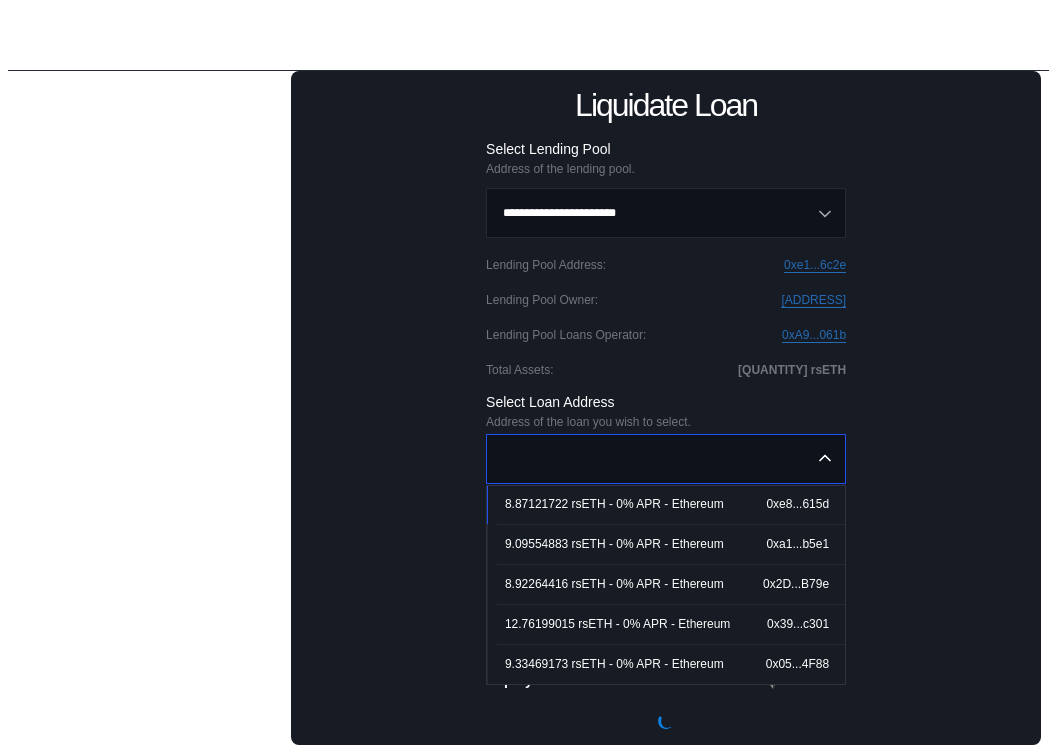 click on "12.76199015 rsETH - 0% APR - Ethereum" at bounding box center [617, 624] 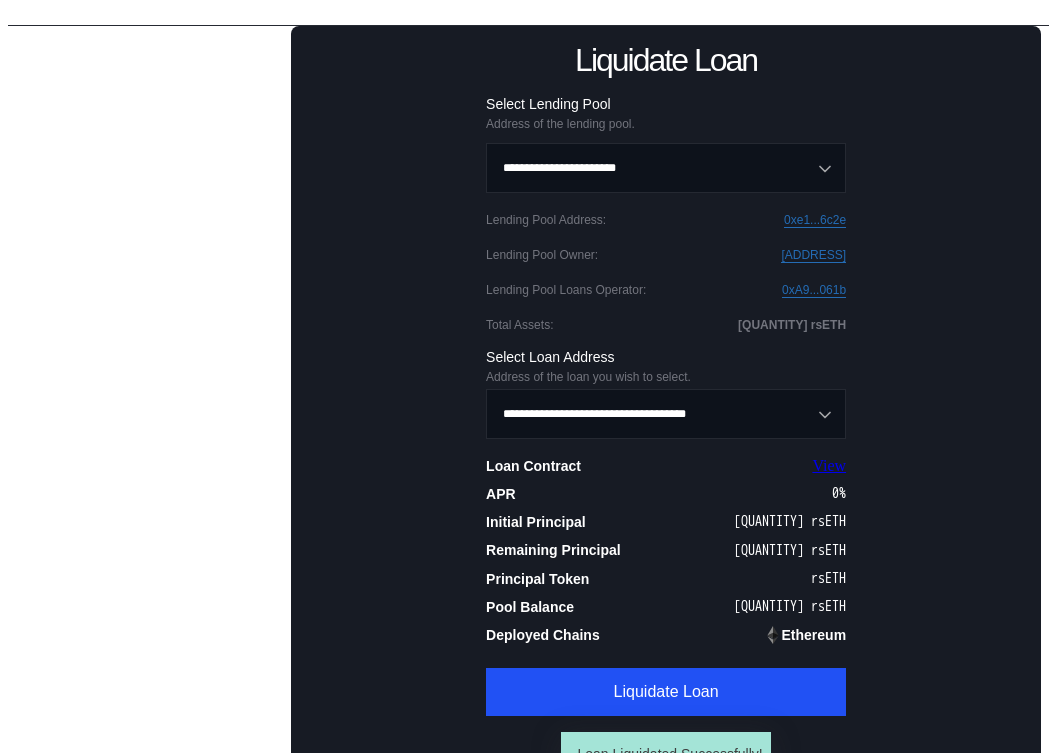 scroll, scrollTop: 251, scrollLeft: 0, axis: vertical 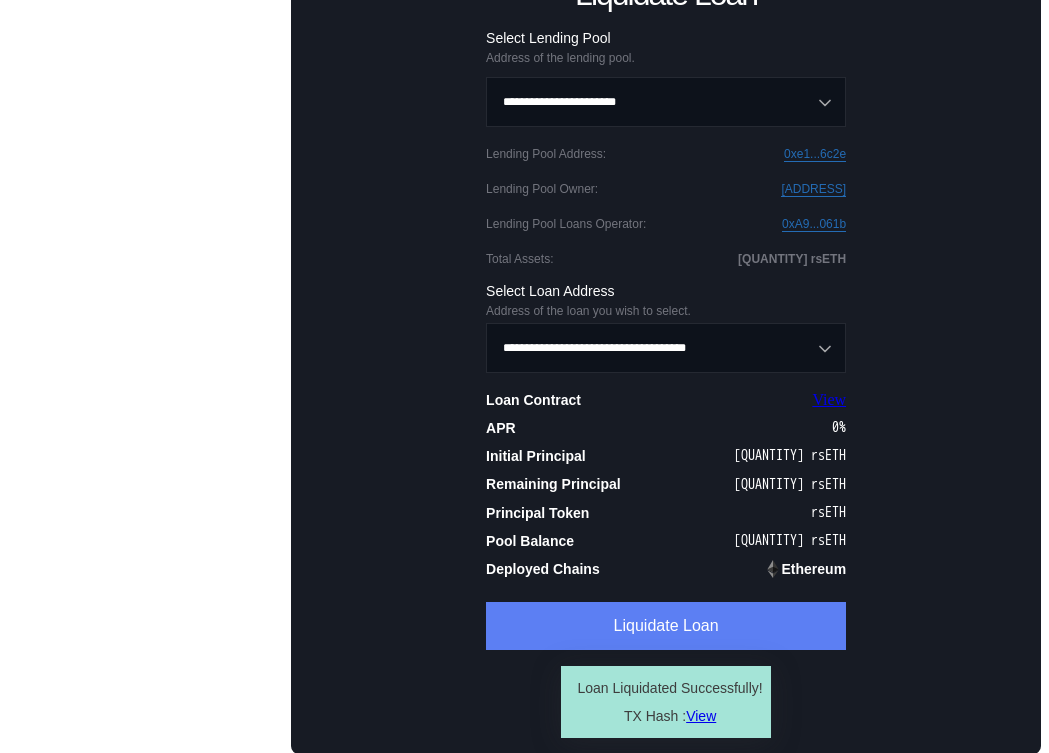 click on "Liquidate Loan" at bounding box center [666, 626] 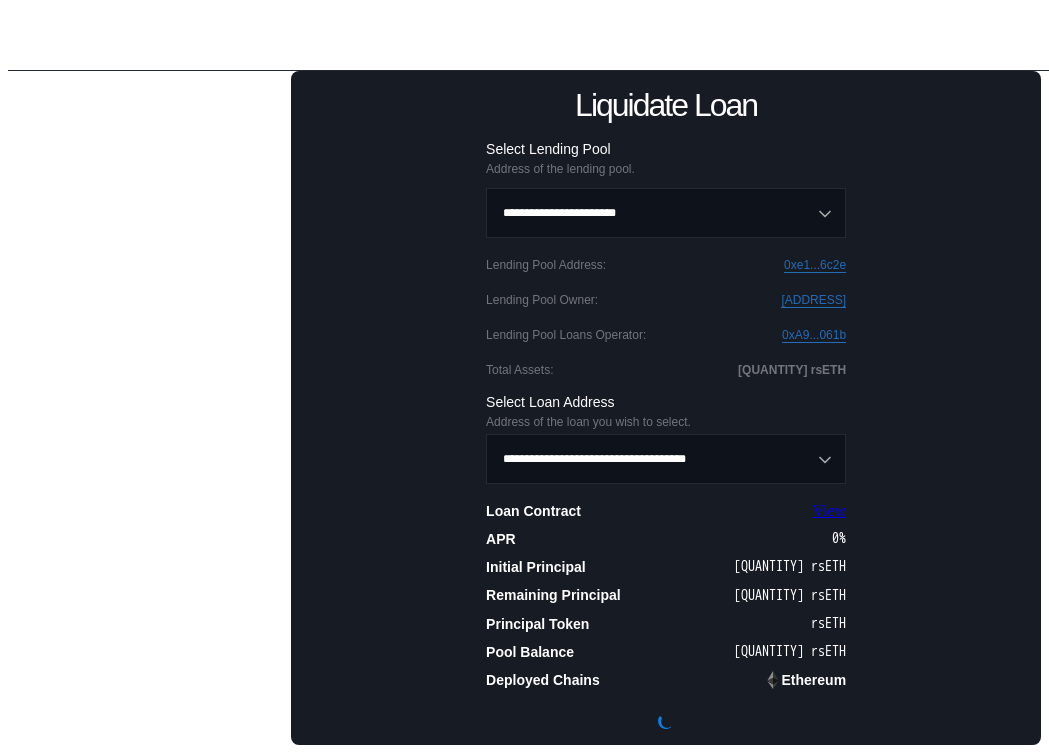 scroll, scrollTop: 212, scrollLeft: 0, axis: vertical 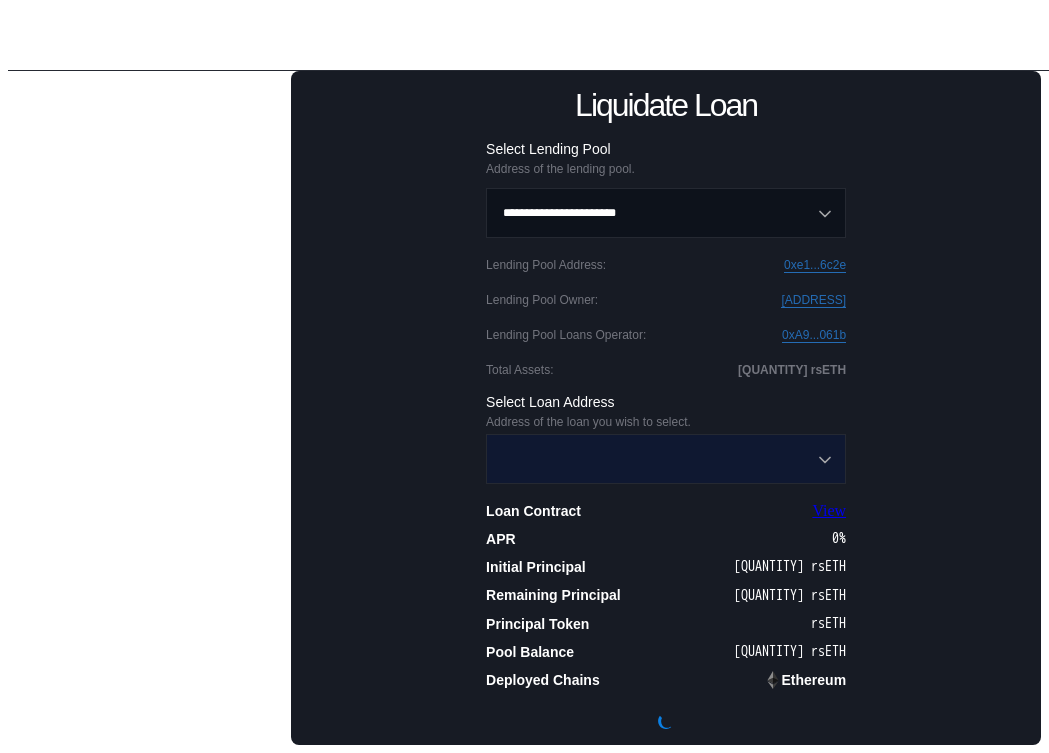 click at bounding box center [655, 459] 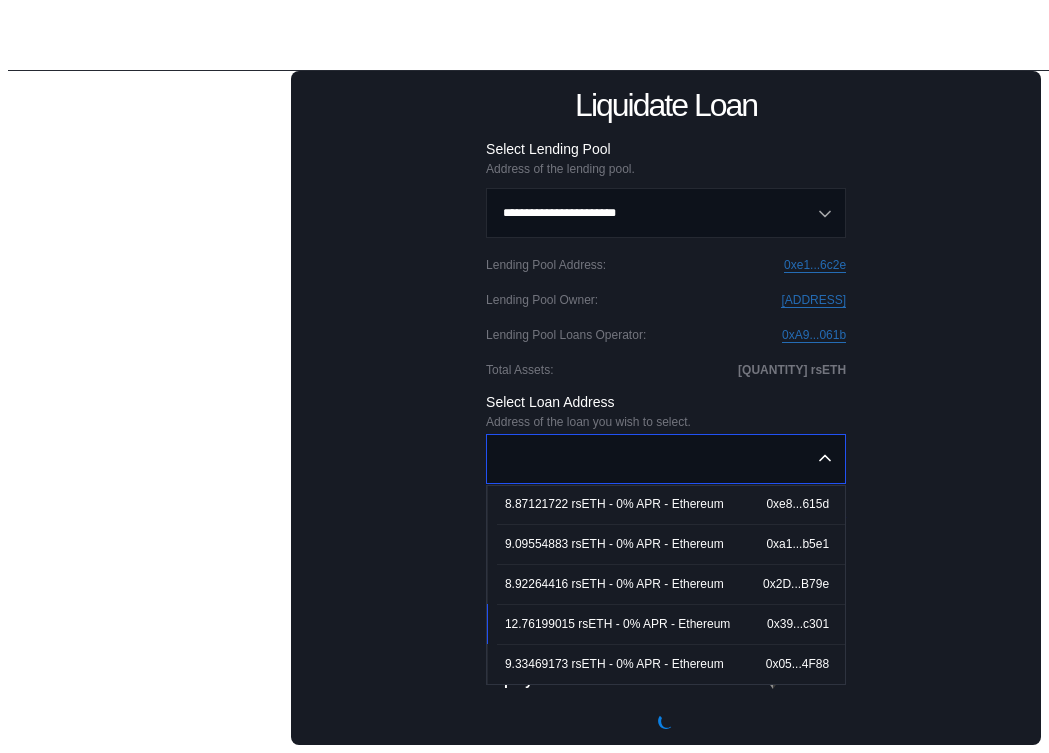 click at bounding box center [655, 459] 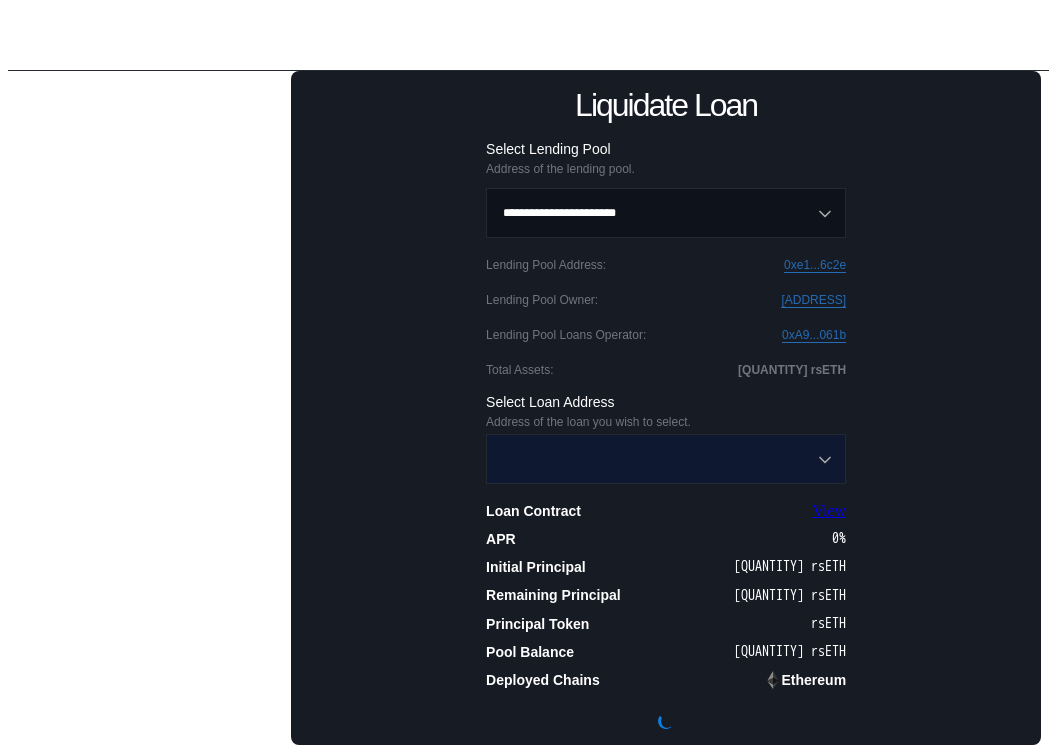 click at bounding box center (655, 459) 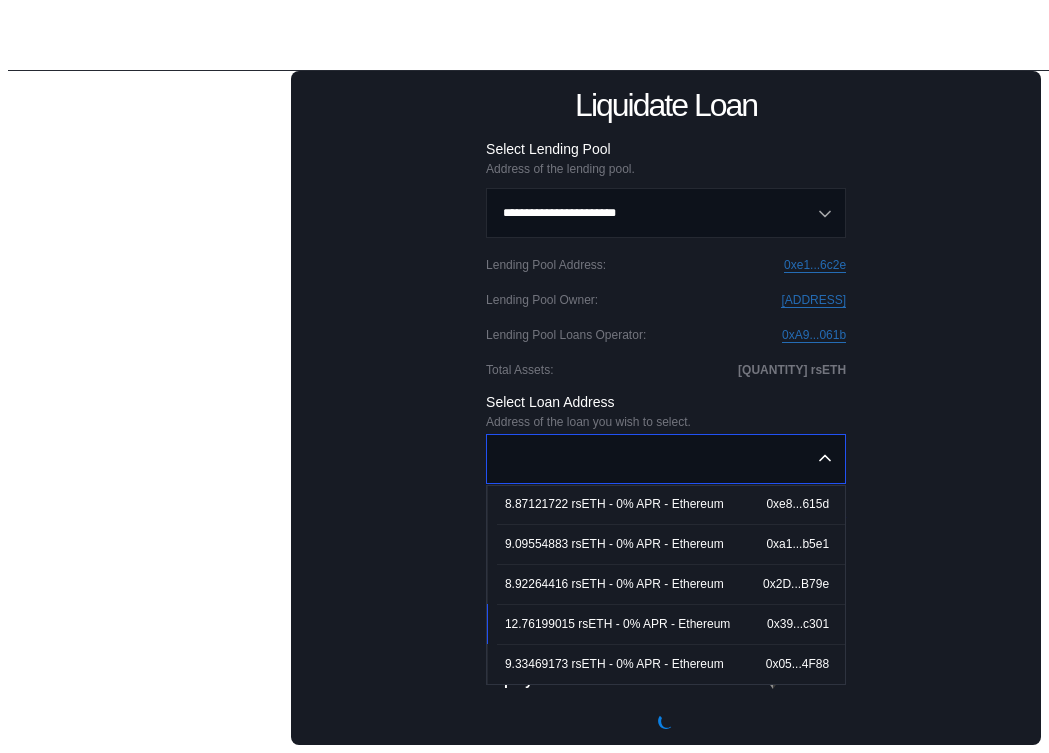 click on "8.92264416 rsETH - 0% APR - Ethereum 0x2D...B79e" at bounding box center [671, 584] 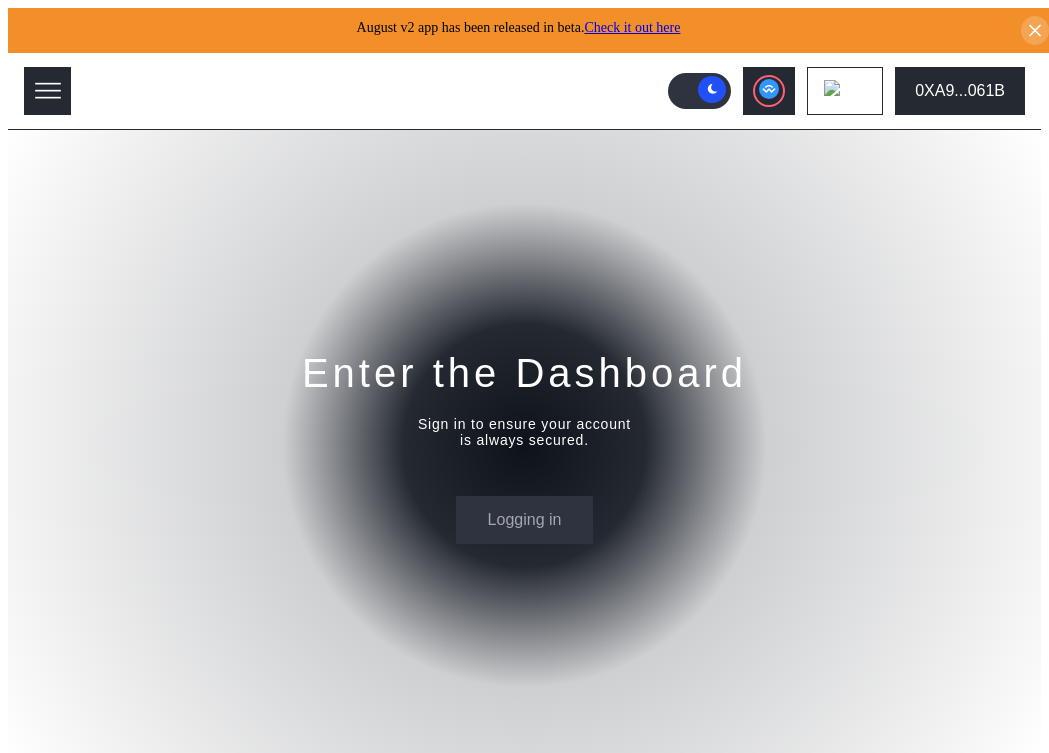 scroll, scrollTop: 0, scrollLeft: 0, axis: both 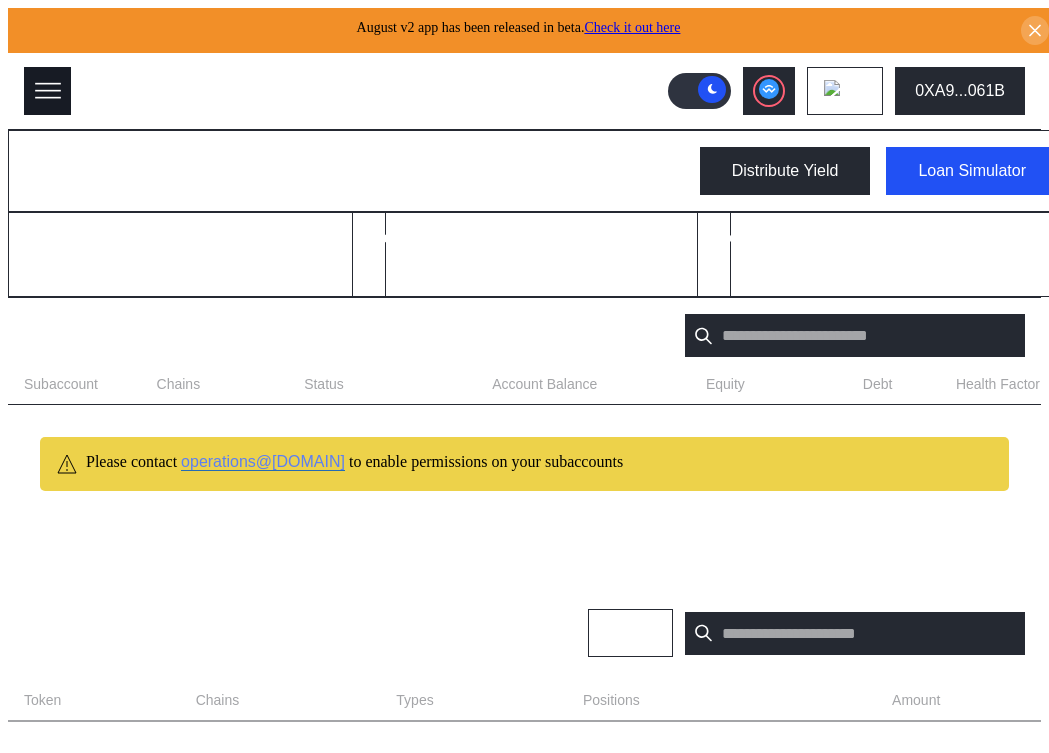 click 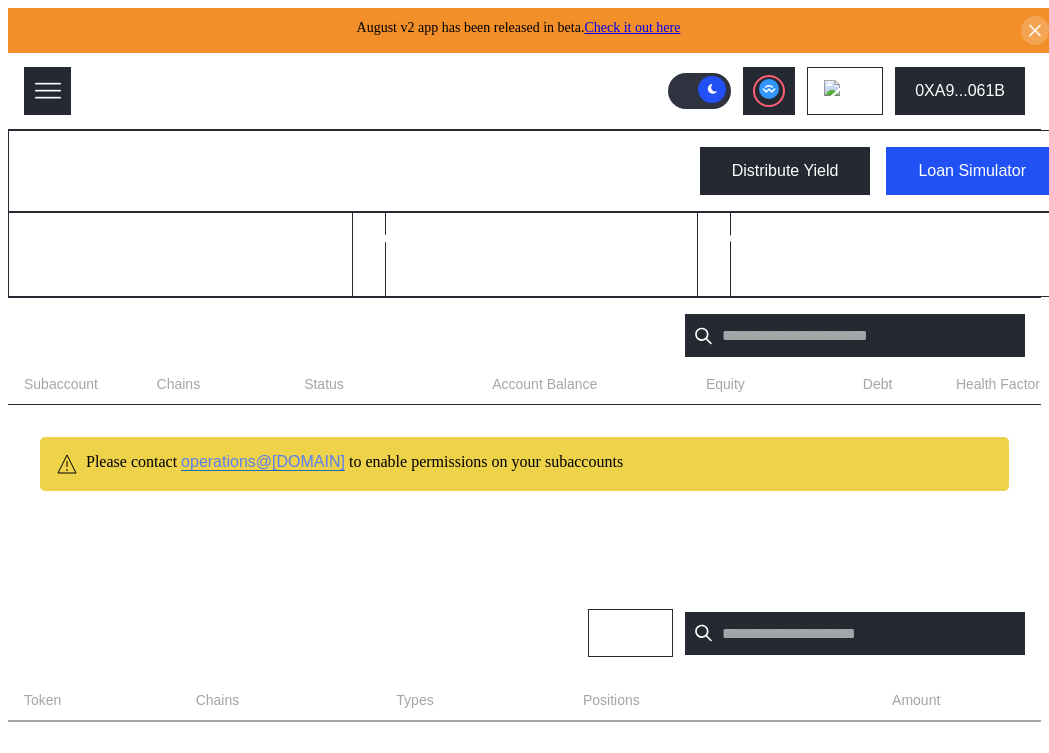 click on "Admin" at bounding box center [86, 1443] 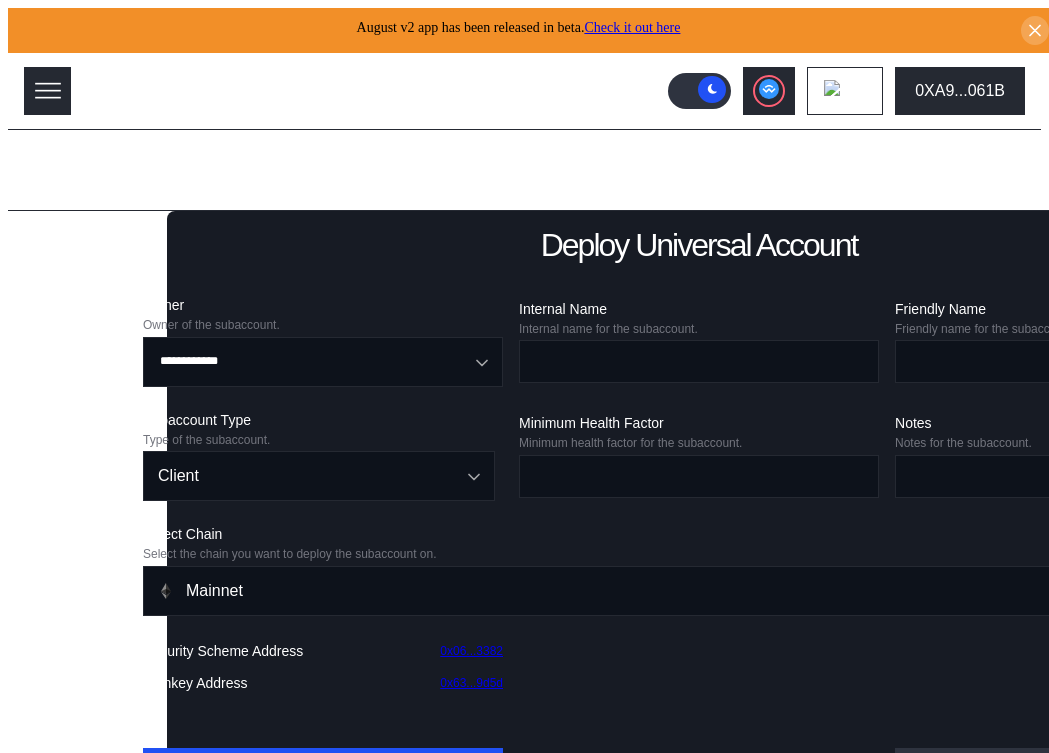 click on "Menu Dashboard Loan Book Permissions History Discount Factors Admin Automations 0XA9...061B Light Mode" at bounding box center [524, 1110] 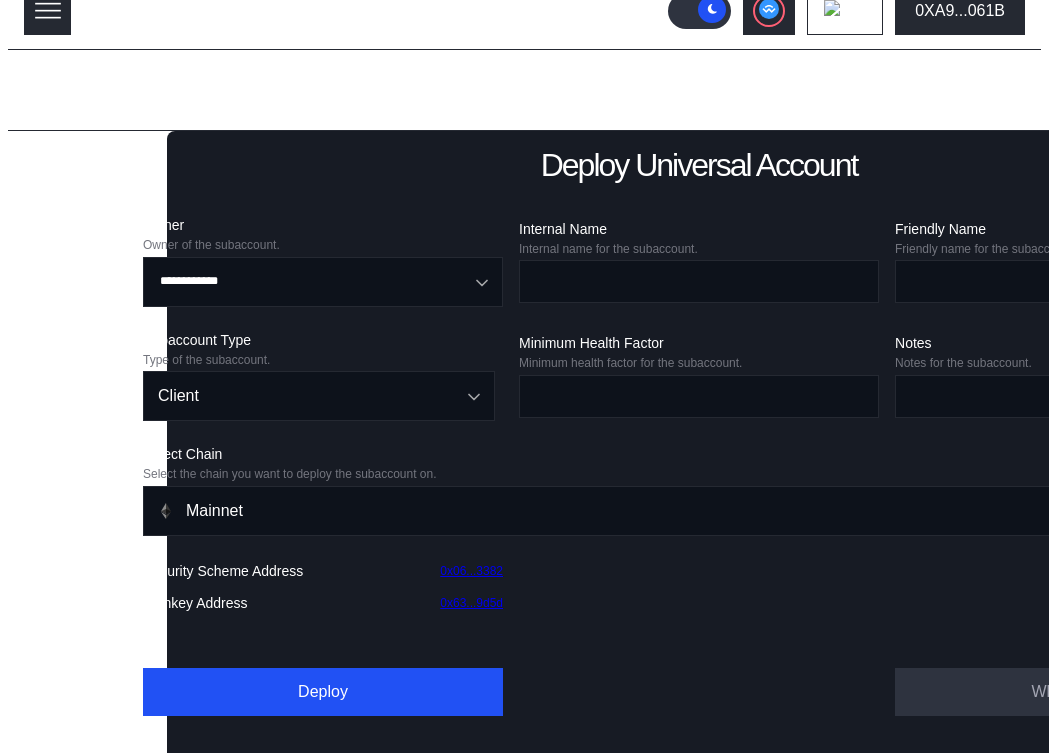 click on "Lending Pools" at bounding box center (85, 165) 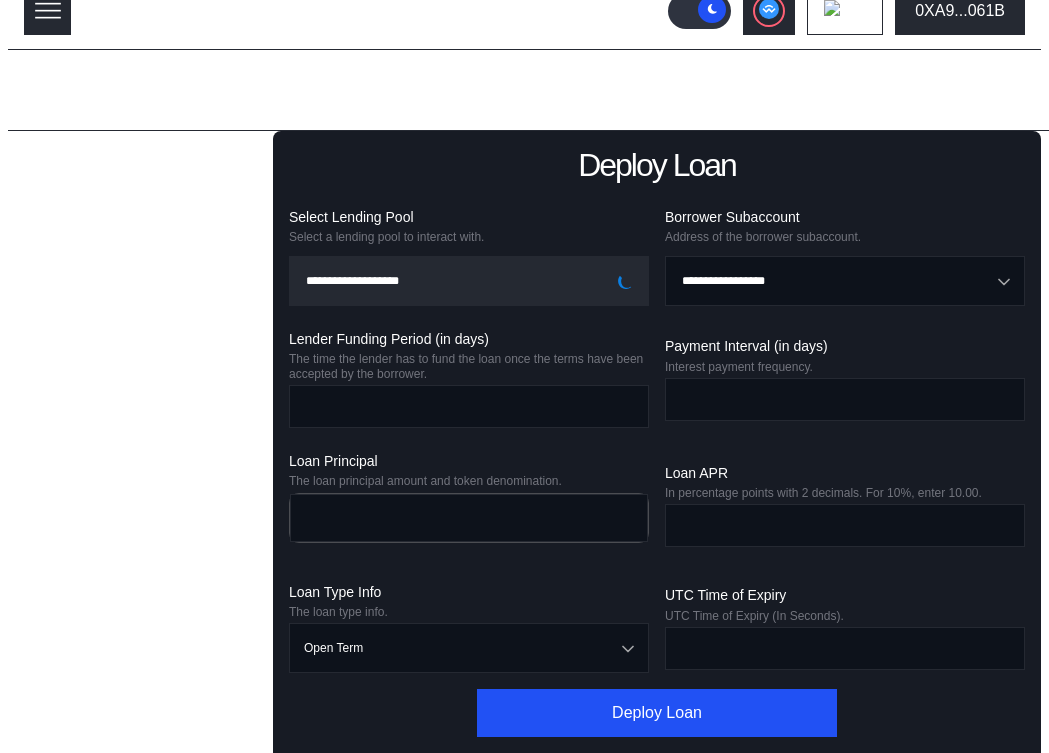 click on "Deploy Loan Fund Loan Accept Loan Principal Set Loans Deployer and Operator Update Processing Hour and Issuance Limits Pause Deposits and Withdrawals Change Loan APR Set Loan Fees Call Loan Liquidate Loan" at bounding box center (140, 362) 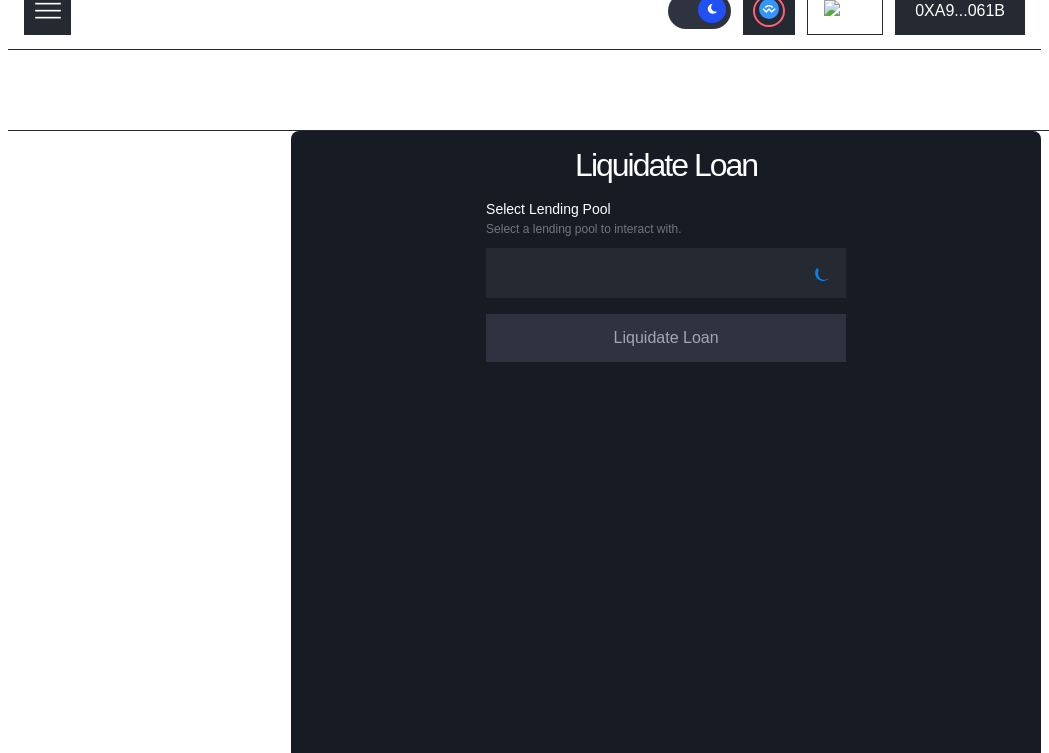 type on "**********" 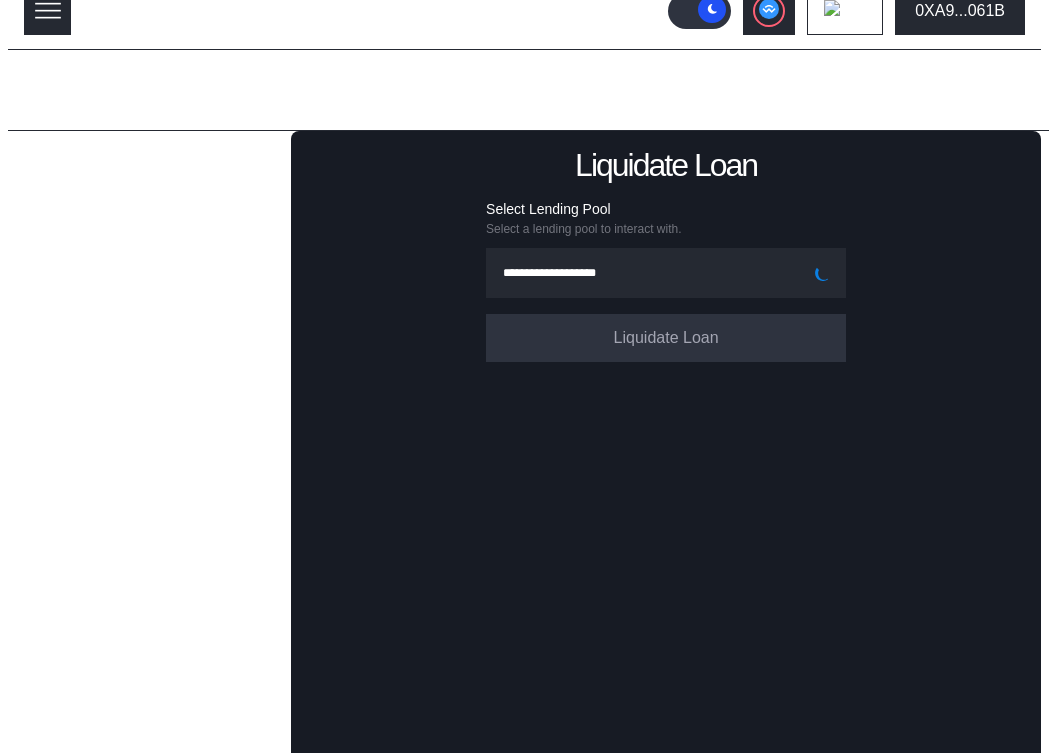 click on "**********" at bounding box center (666, 461) 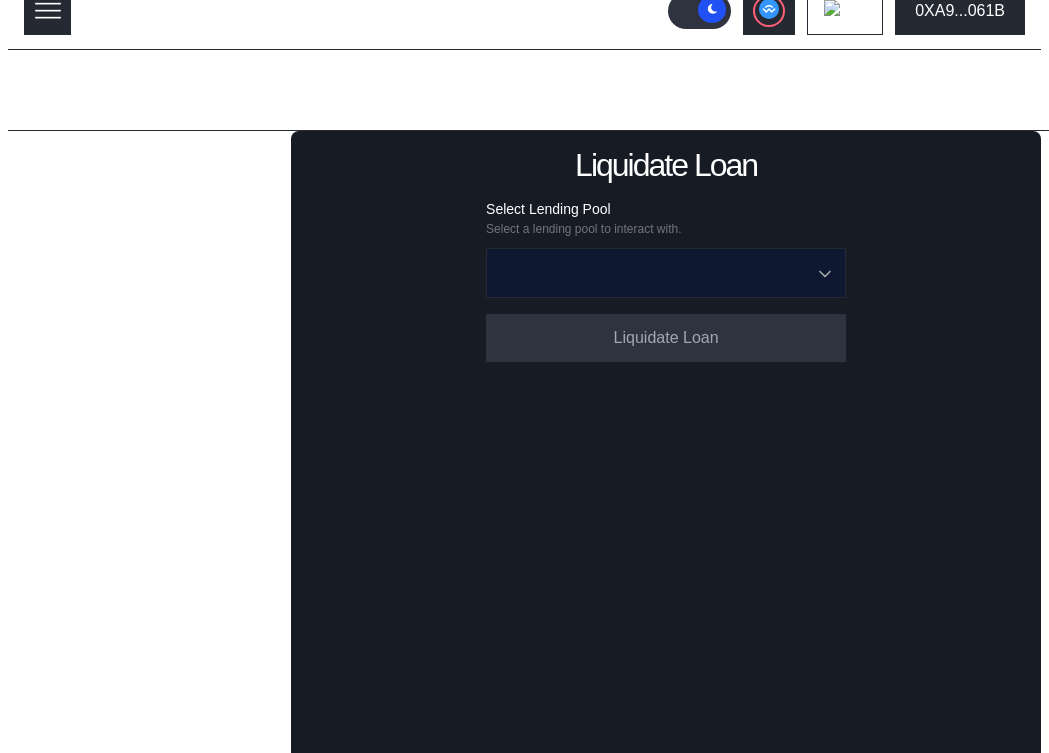 click at bounding box center [655, 273] 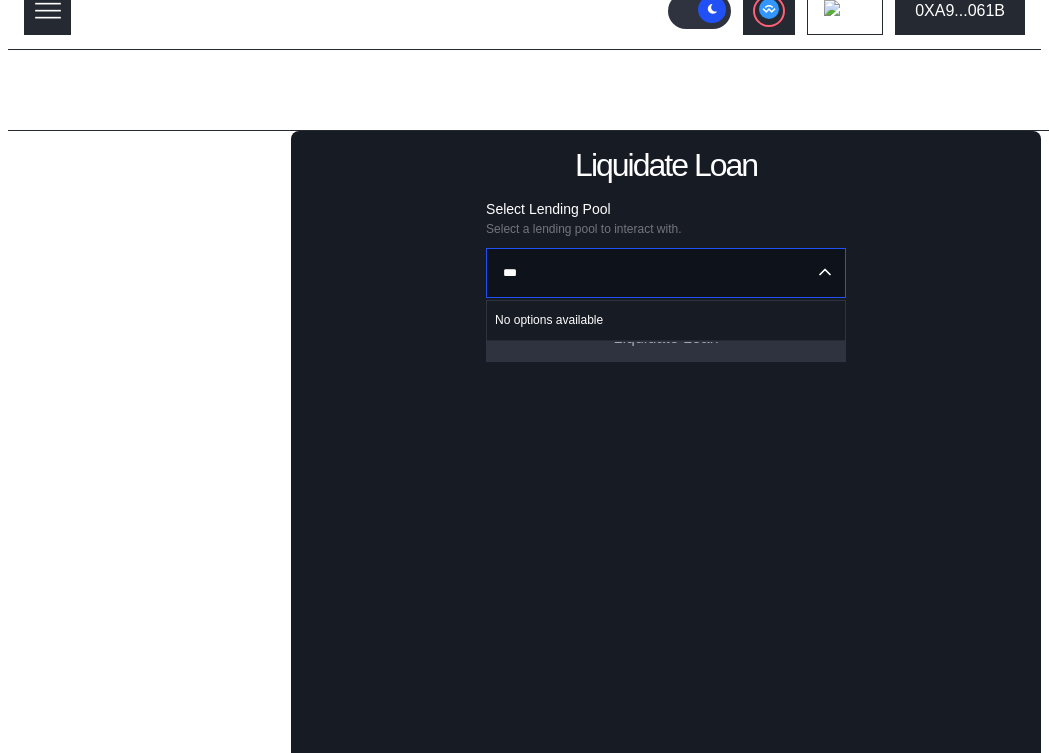 type on "****" 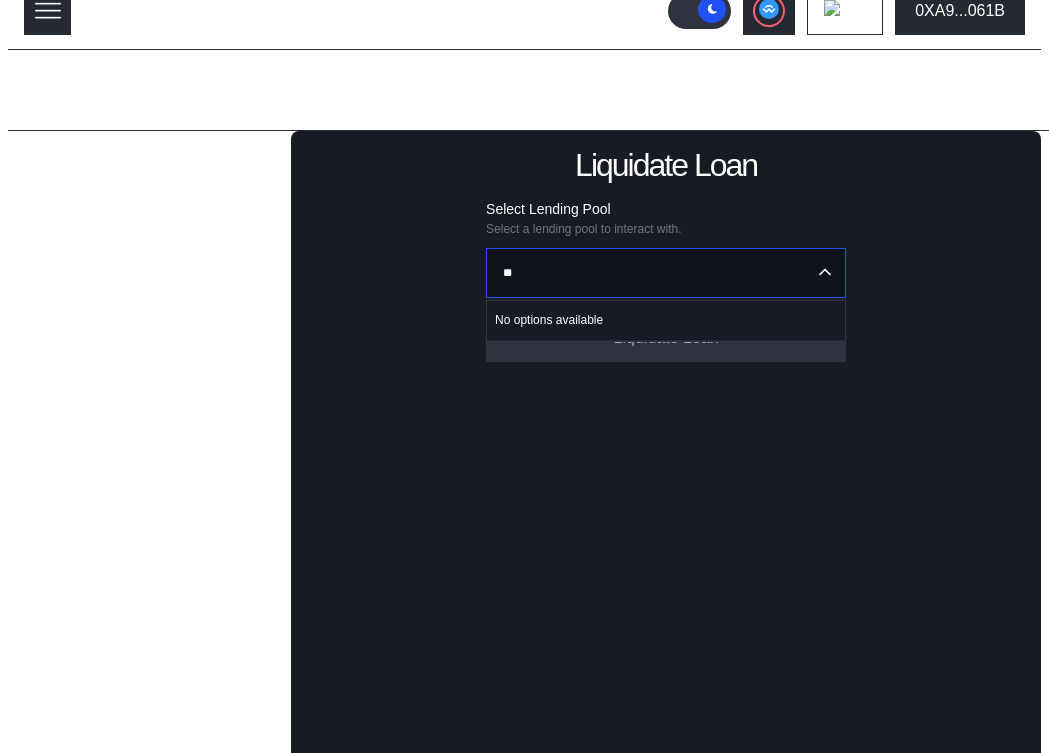 type on "***" 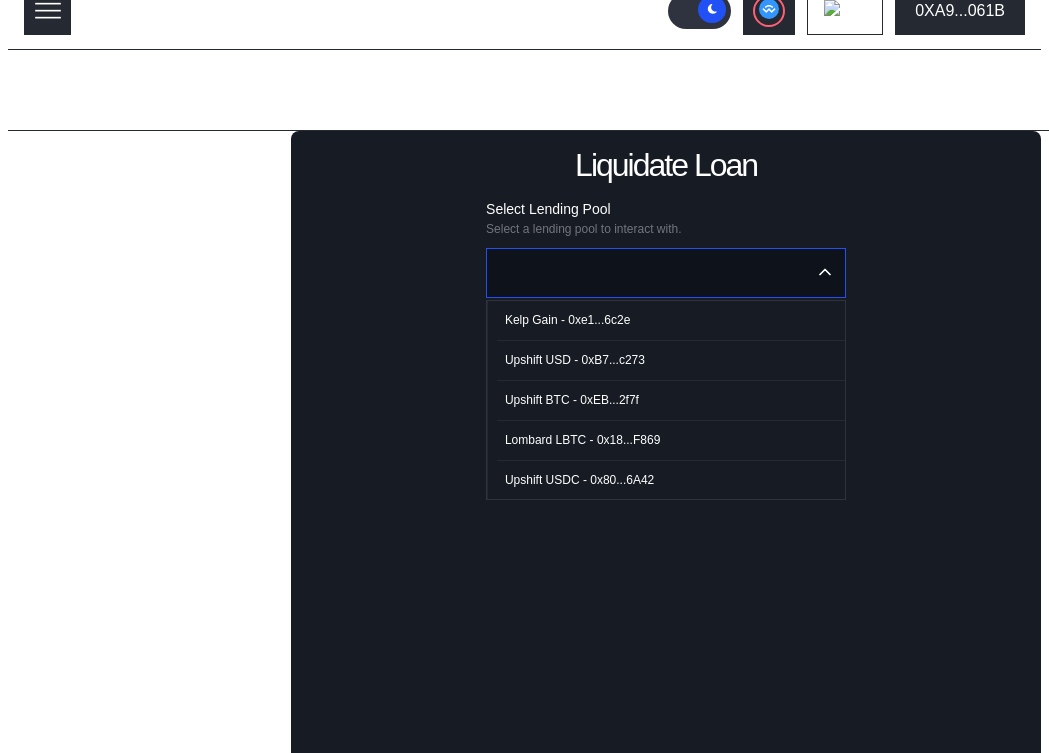 type on "**********" 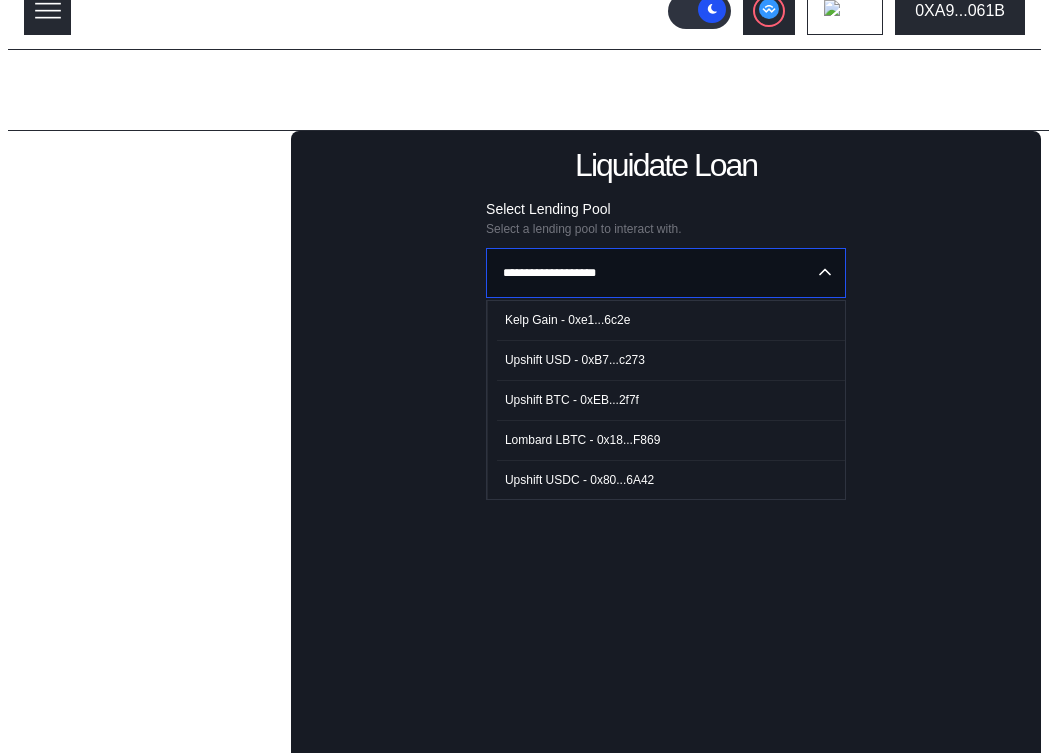 click on "**********" at bounding box center (666, 461) 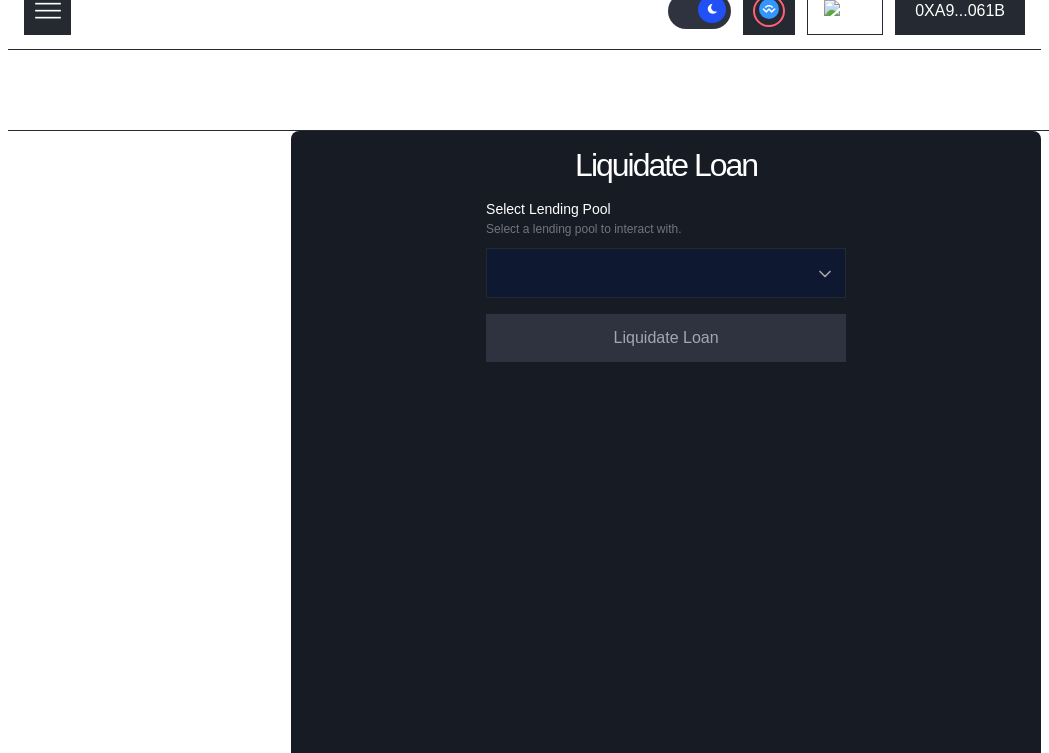 click at bounding box center (655, 273) 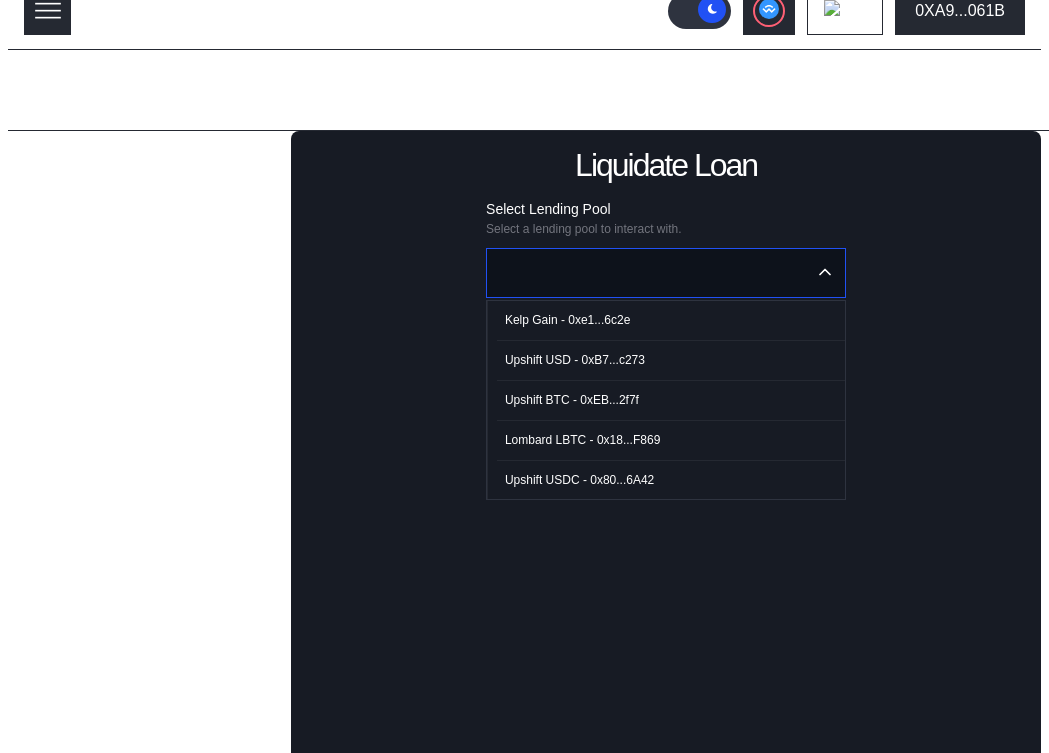 click on "Kelp Gain - 0xe1...6c2e" at bounding box center [567, 320] 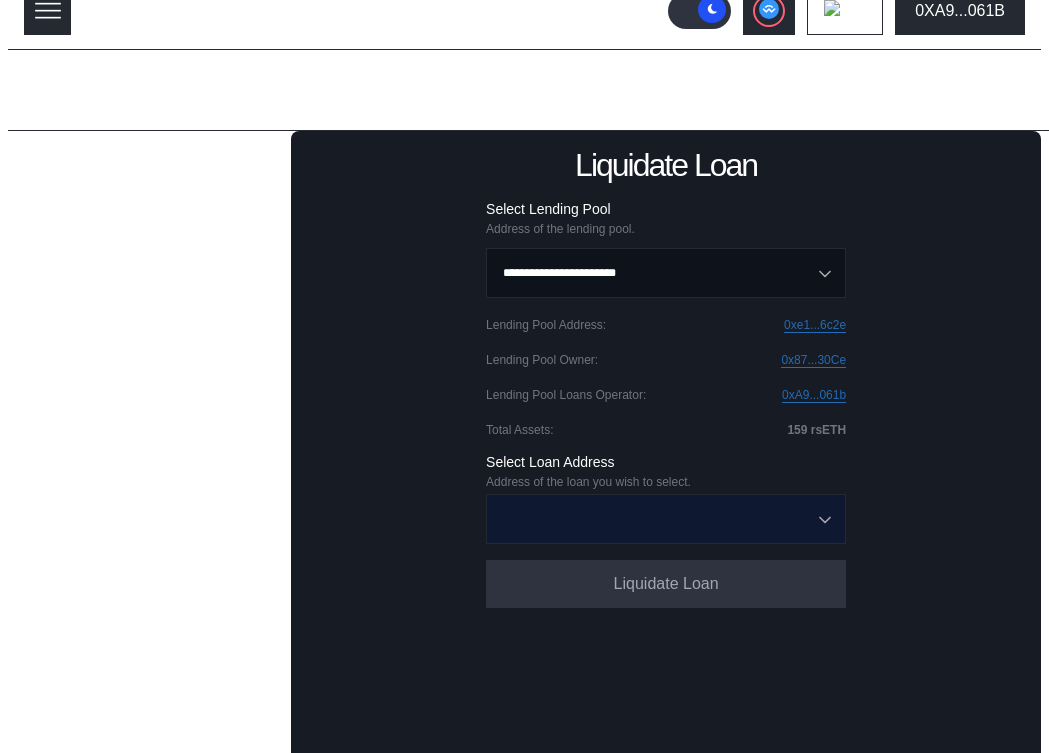 click at bounding box center [655, 519] 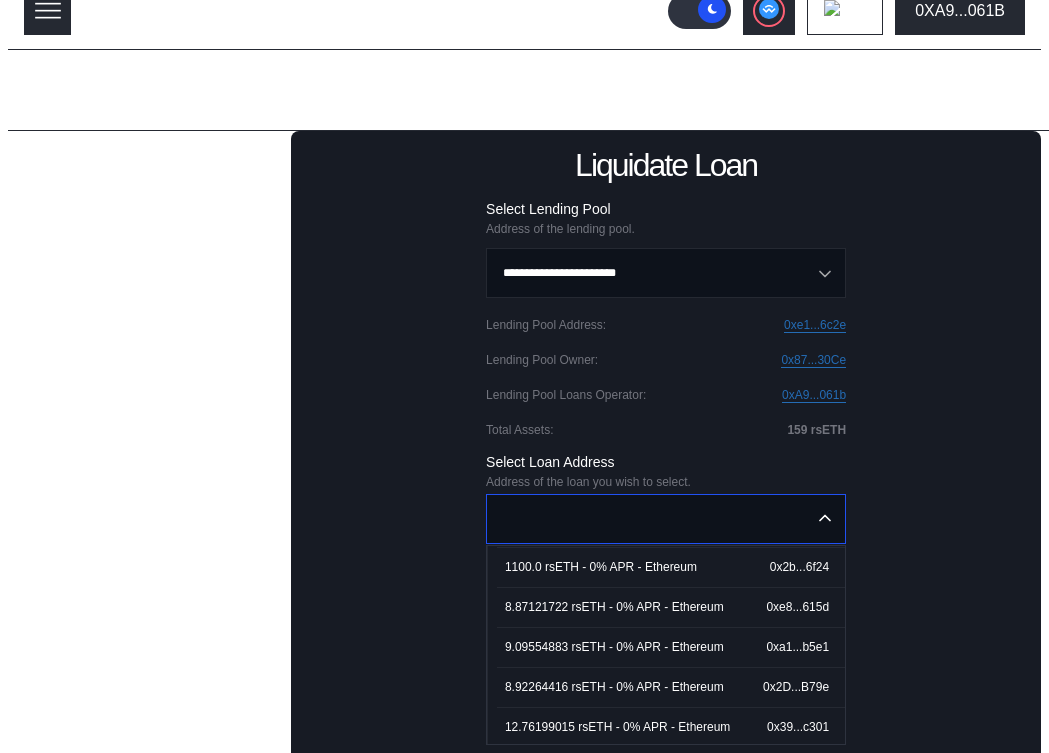scroll, scrollTop: 3562, scrollLeft: 0, axis: vertical 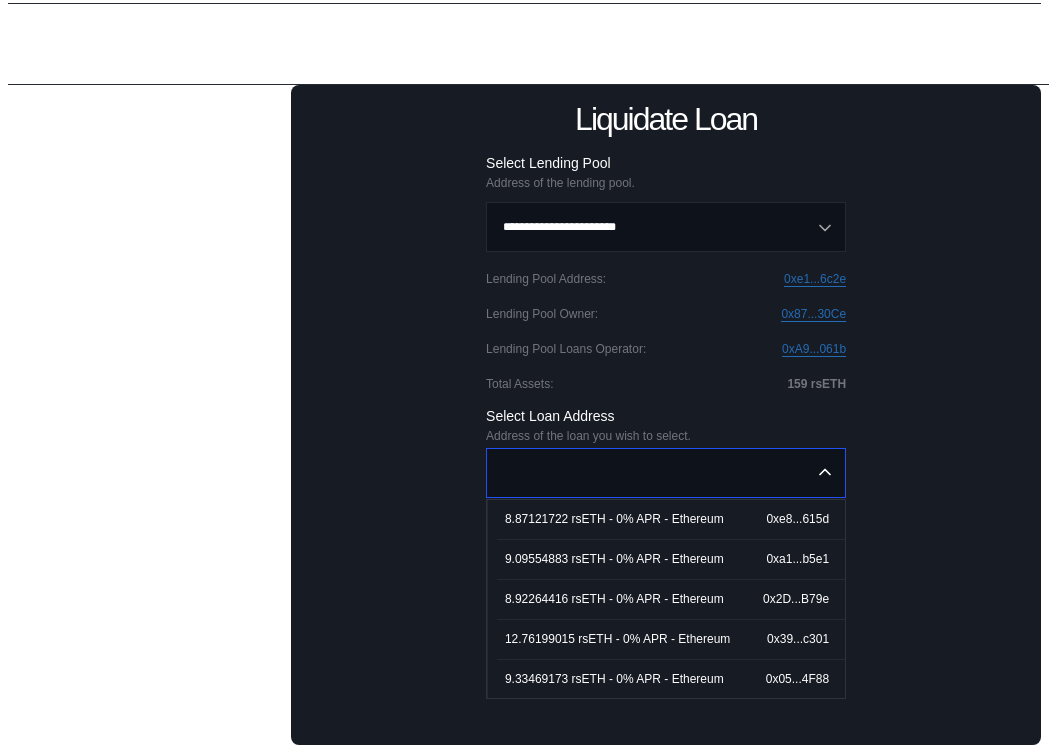 click on "8.87121722 rsETH - 0% APR - Ethereum" at bounding box center (614, 519) 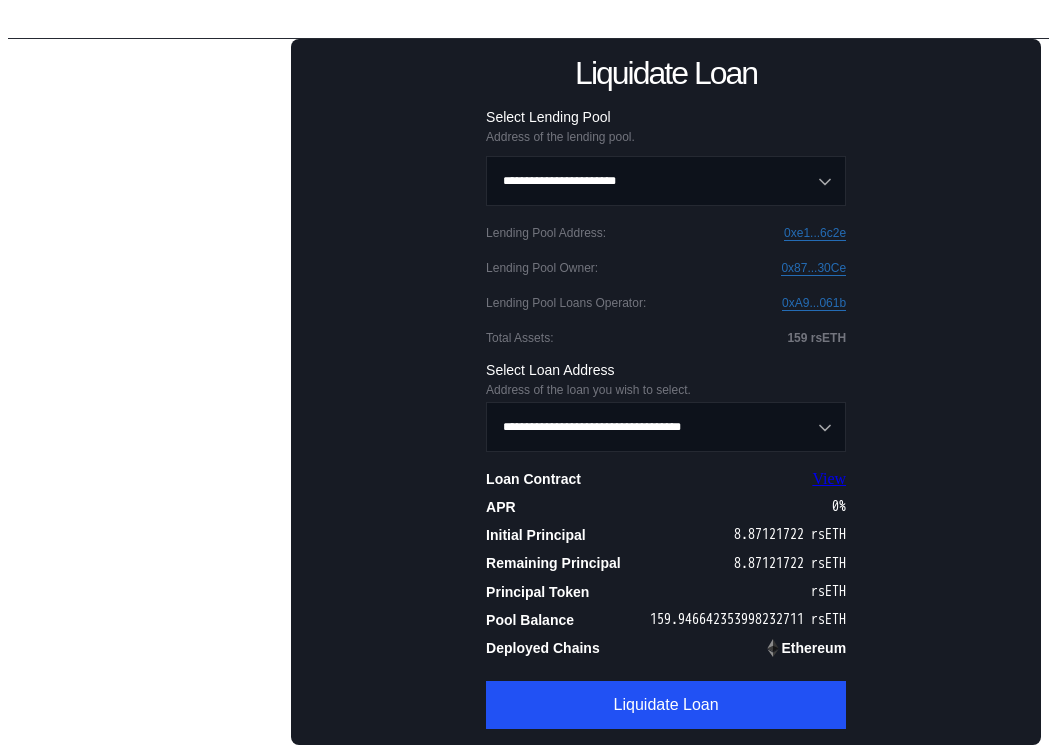 scroll, scrollTop: 212, scrollLeft: 0, axis: vertical 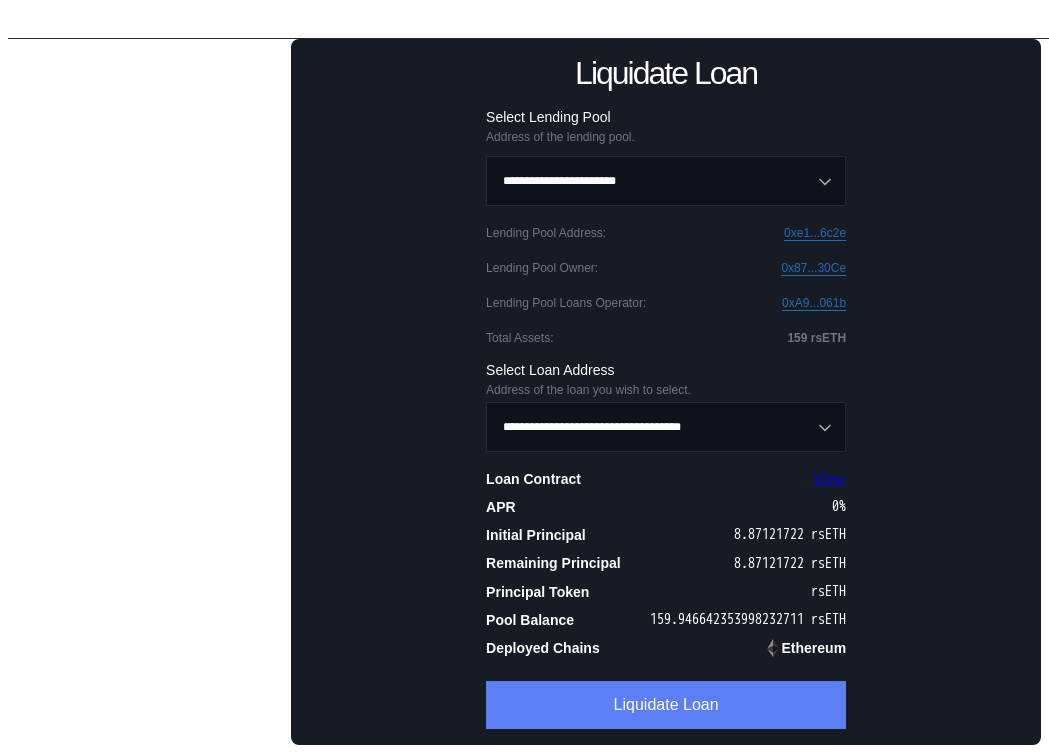 click on "Liquidate Loan" at bounding box center [666, 705] 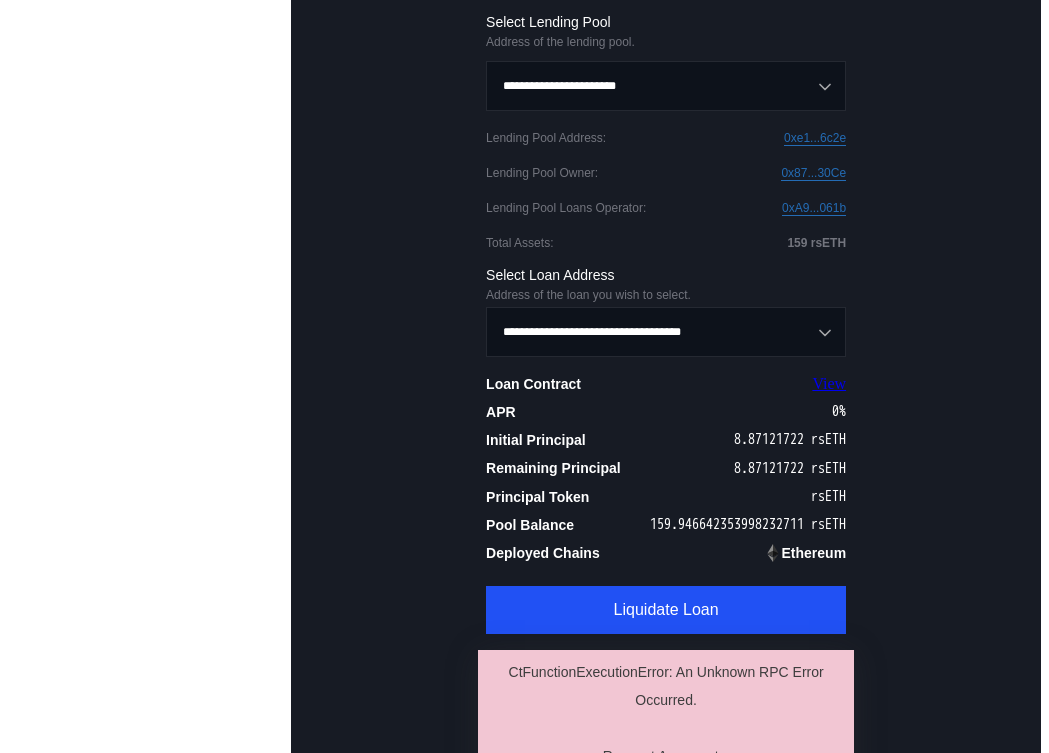 scroll, scrollTop: 0, scrollLeft: 0, axis: both 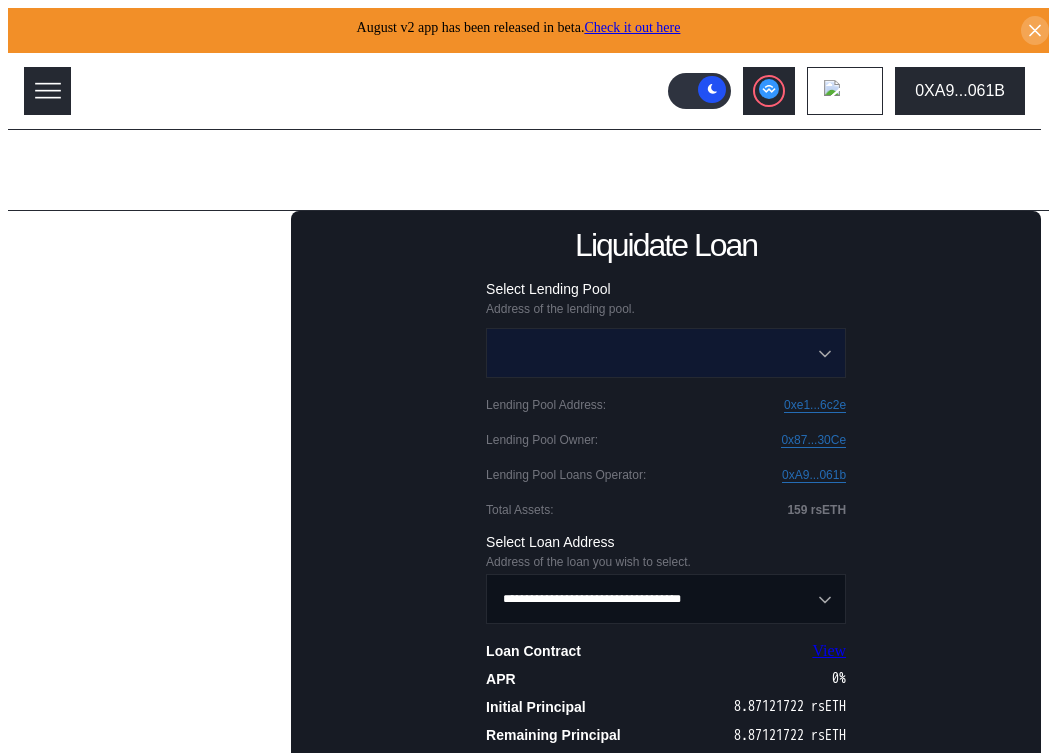 click at bounding box center [655, 353] 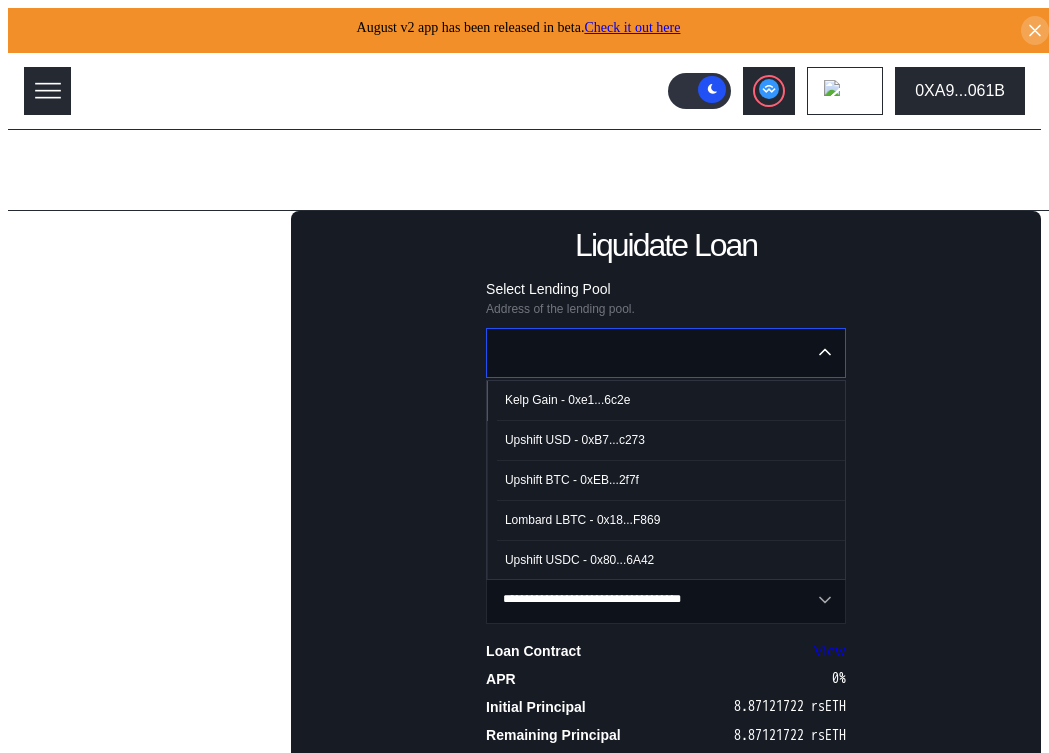 click on "Kelp Gain - 0xe1...6c2e" at bounding box center (567, 400) 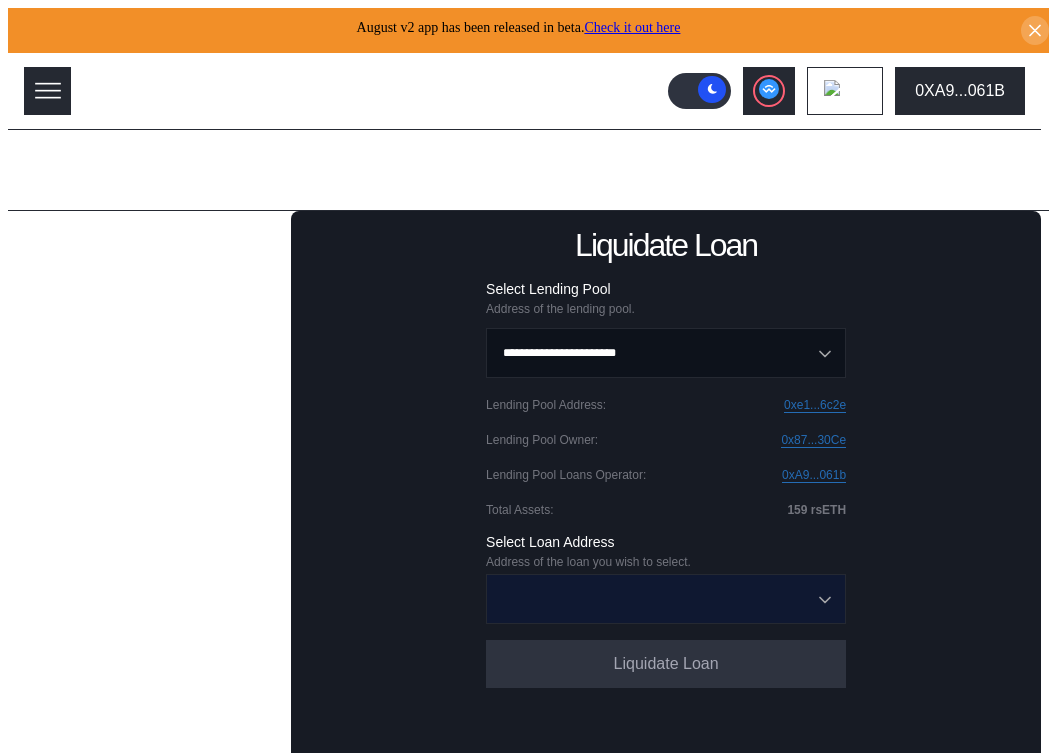 click at bounding box center [655, 599] 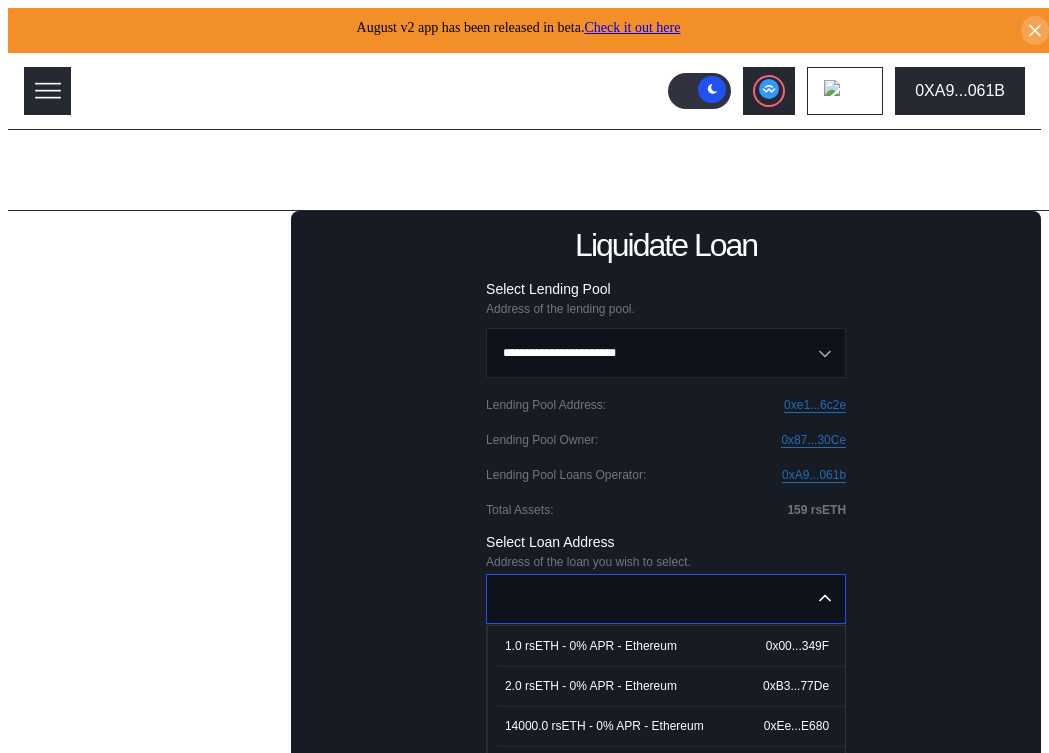 paste on "**********" 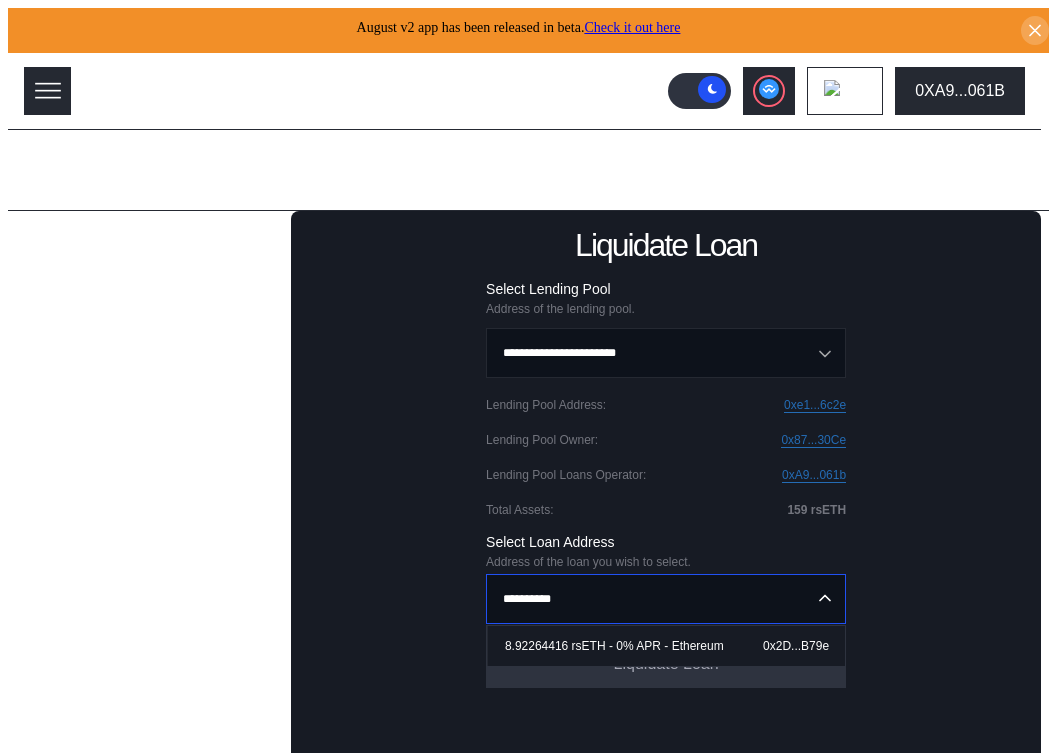 click on "8.92264416 rsETH - 0% APR - Ethereum 0x2D...B79e" at bounding box center [671, 646] 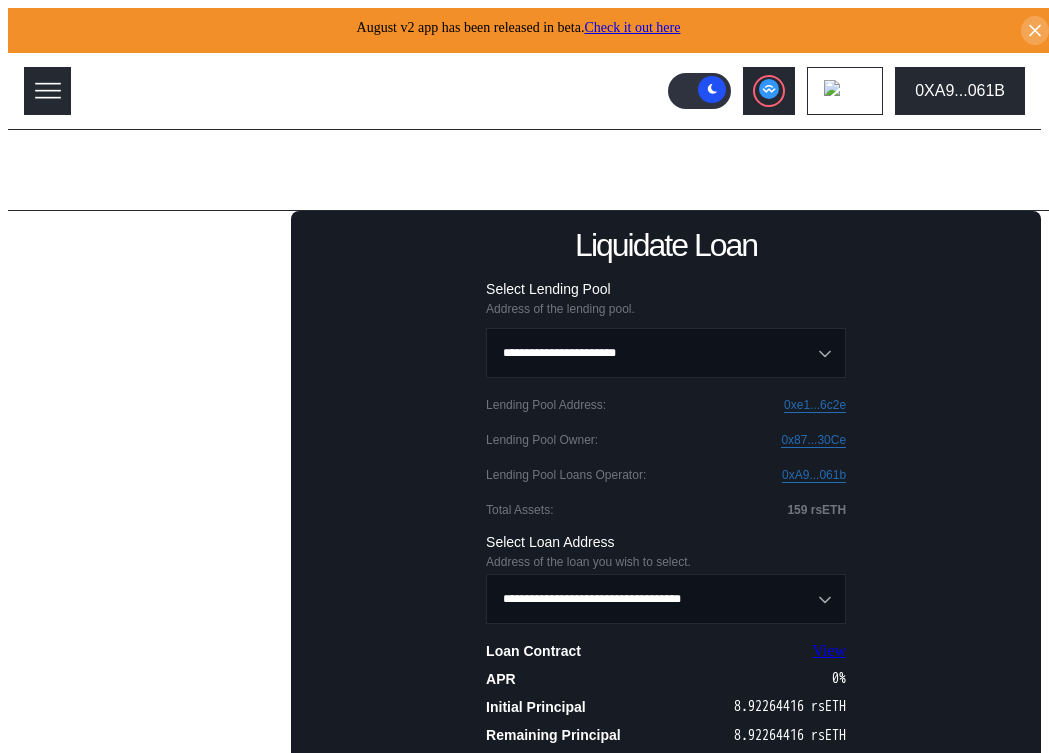 scroll, scrollTop: 212, scrollLeft: 0, axis: vertical 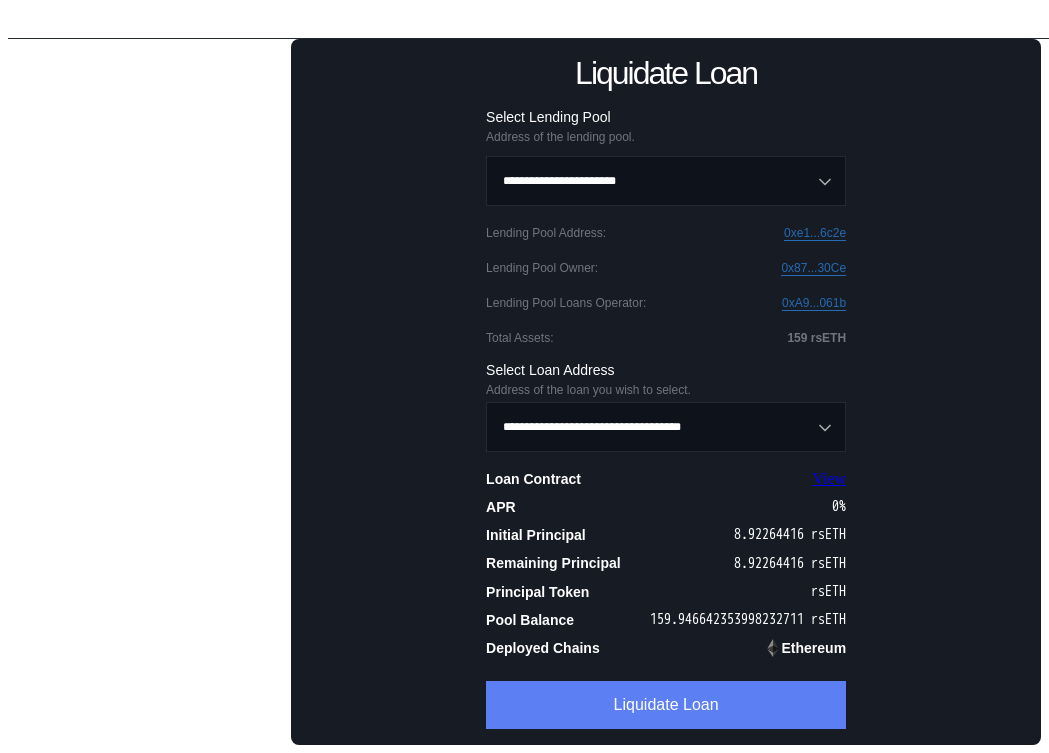 click on "Liquidate Loan" at bounding box center (666, 705) 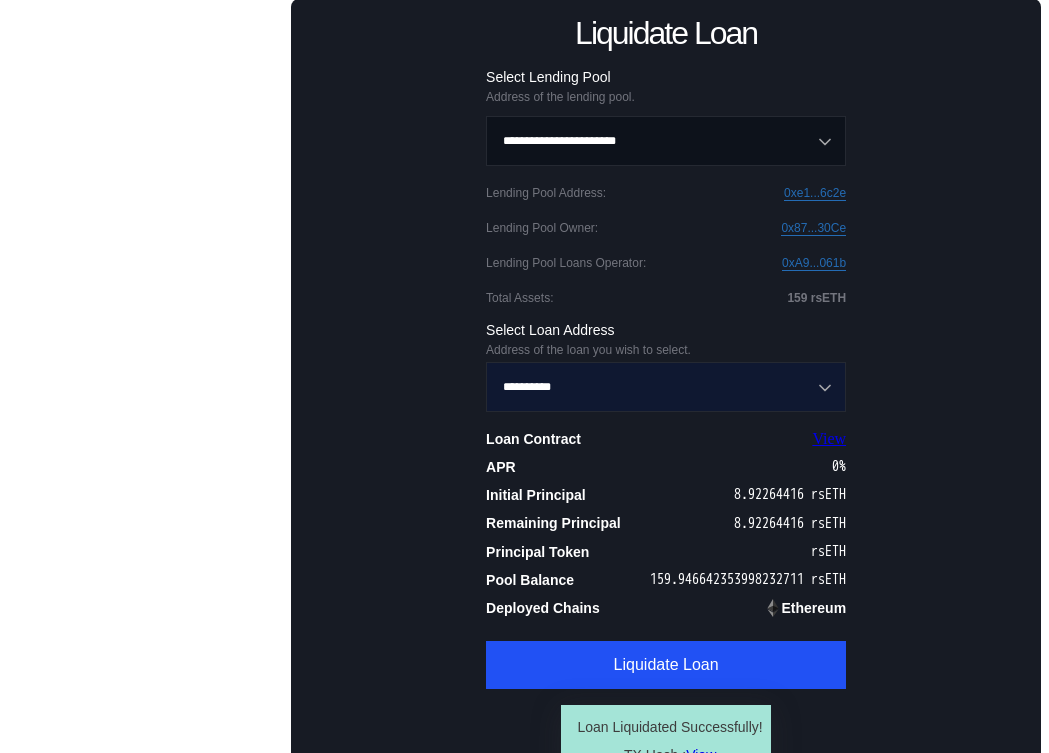 click on "**********" at bounding box center [655, 387] 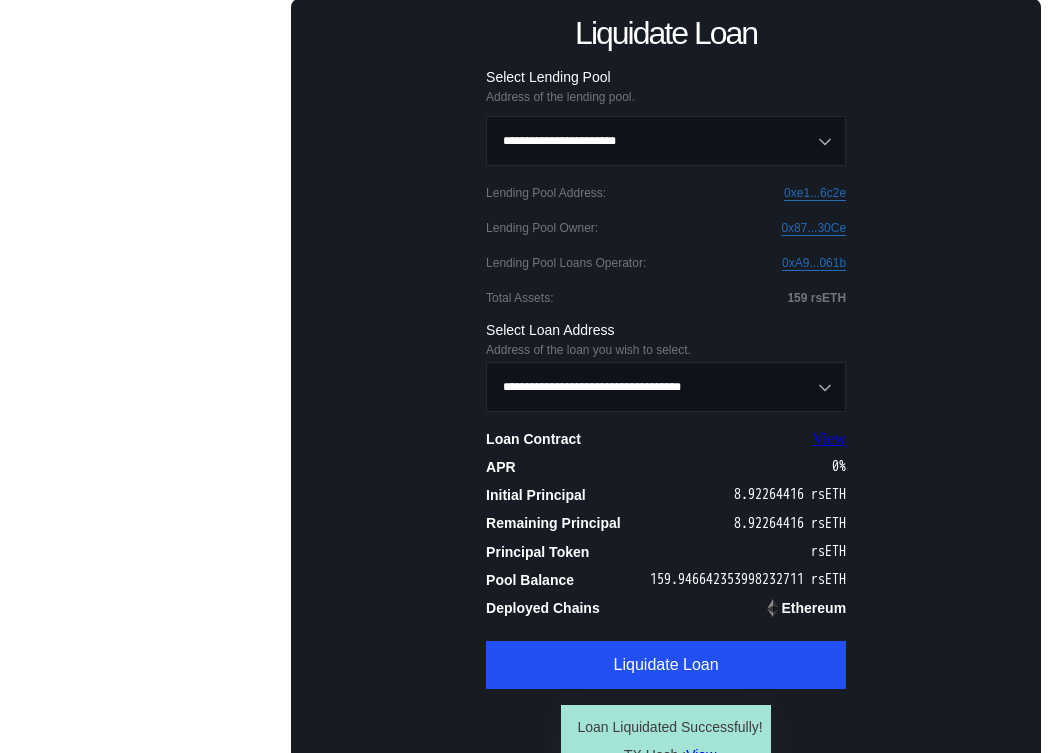 click on "**********" at bounding box center [666, 422] 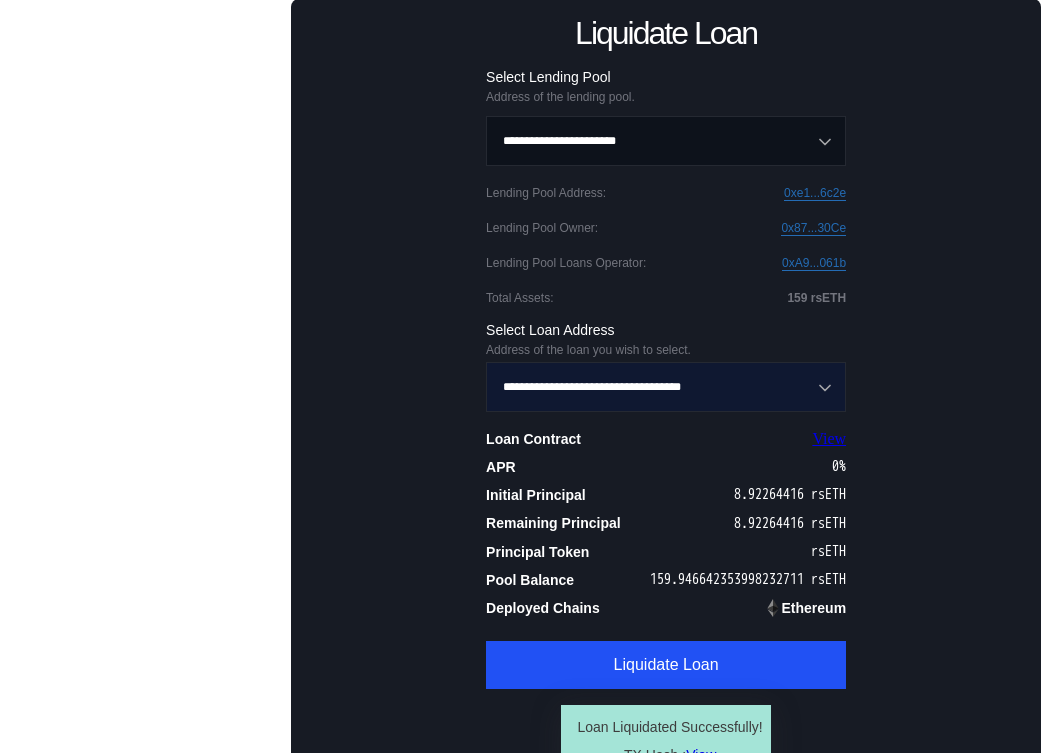type on "**********" 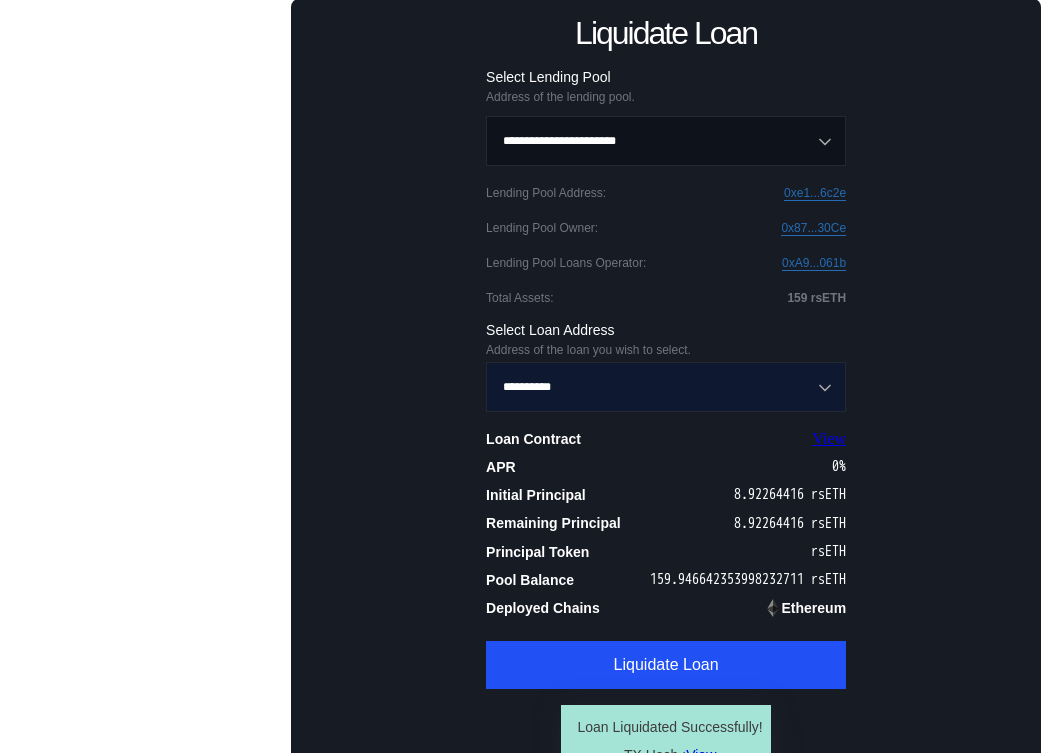 click on "**********" at bounding box center [655, 387] 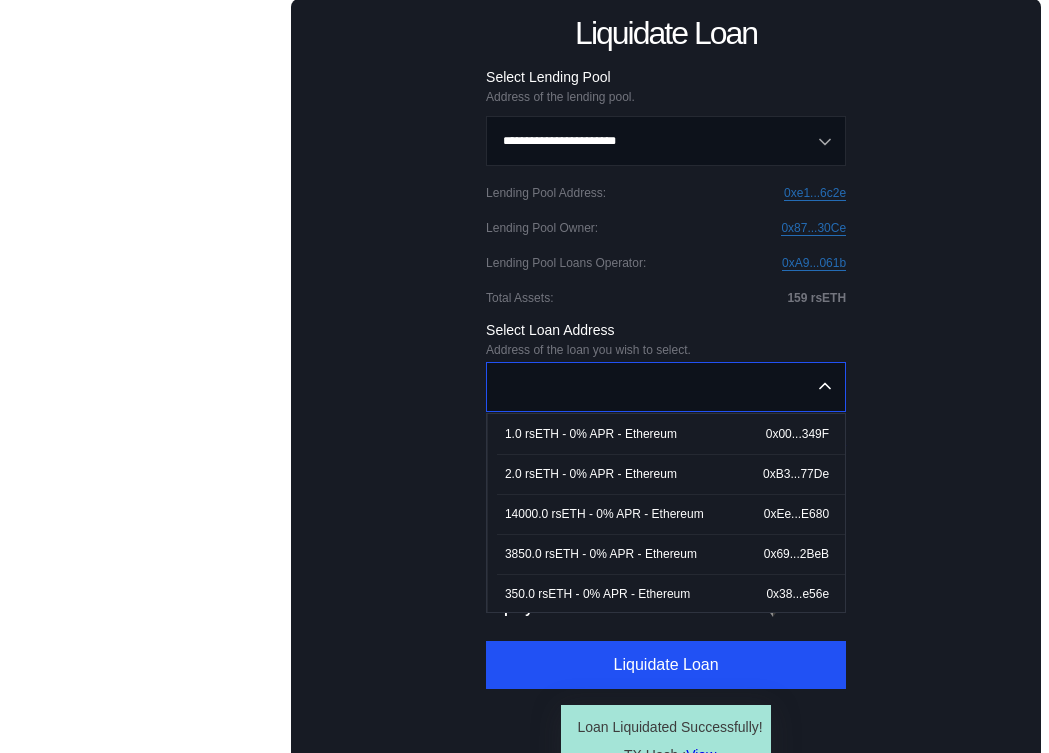 paste on "**********" 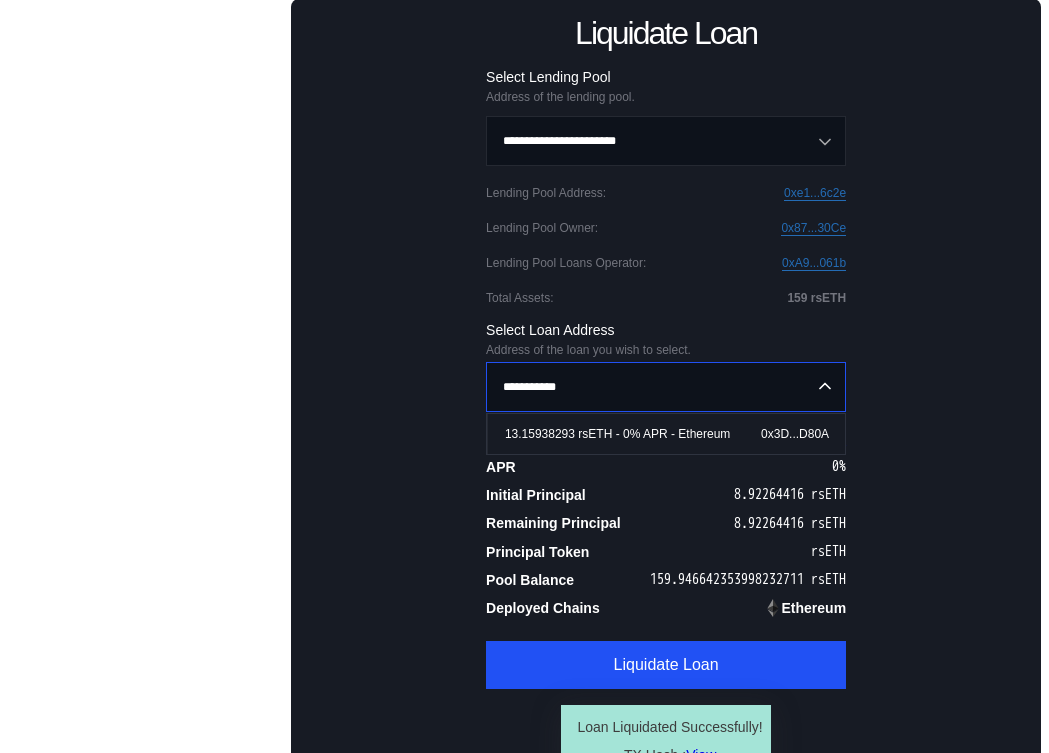 click on "13.15938293 rsETH - 0% APR - Ethereum 0x3D...D80A" at bounding box center (671, 434) 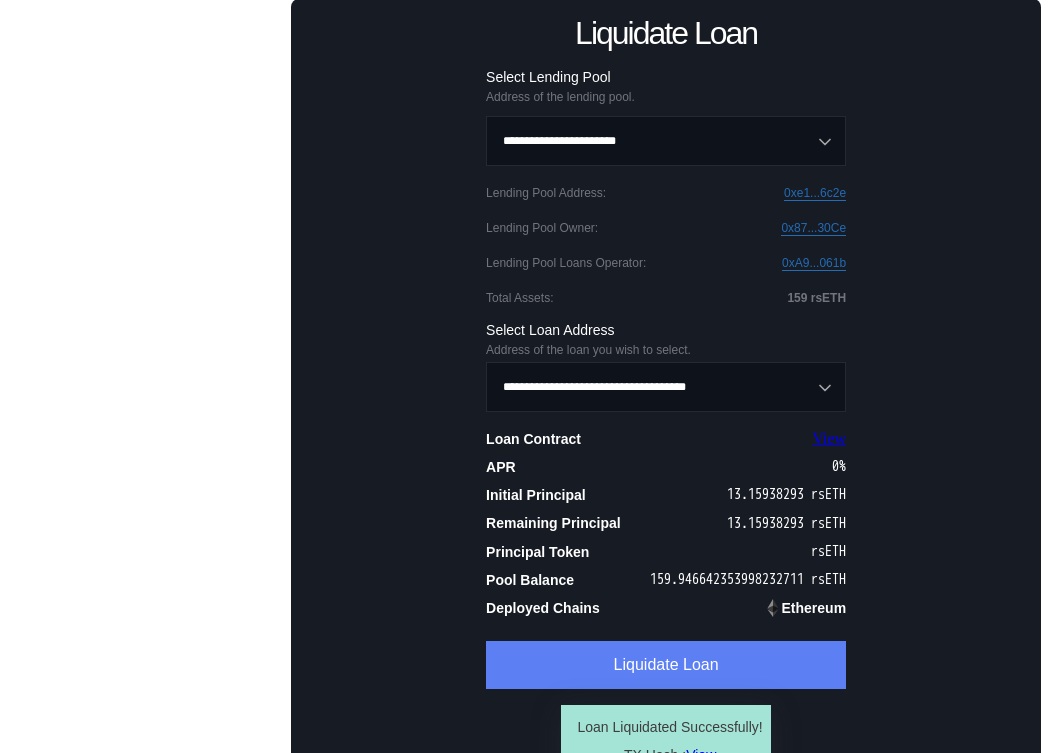 click on "Liquidate Loan" at bounding box center [666, 665] 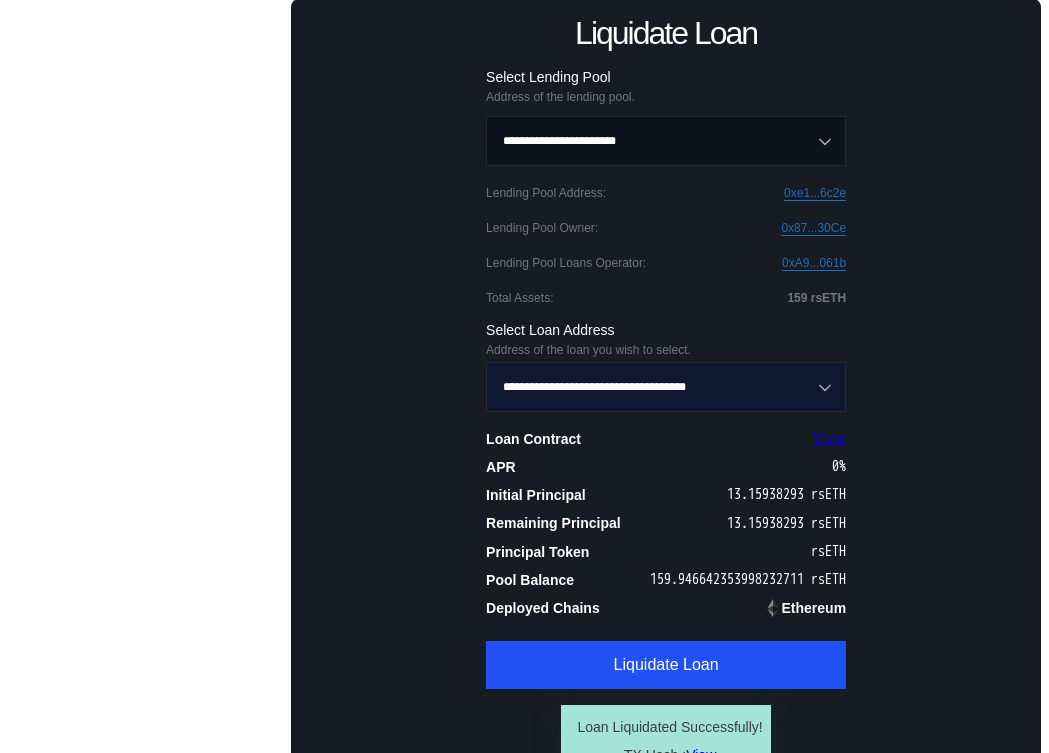 type on "**********" 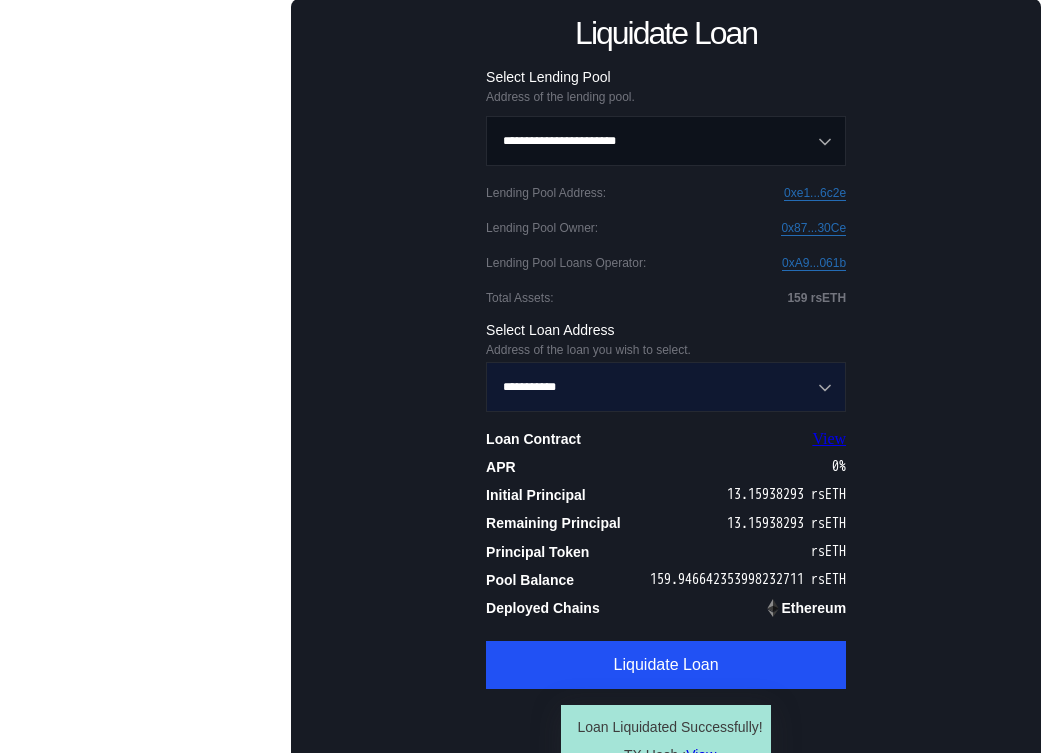 click on "**********" at bounding box center [655, 387] 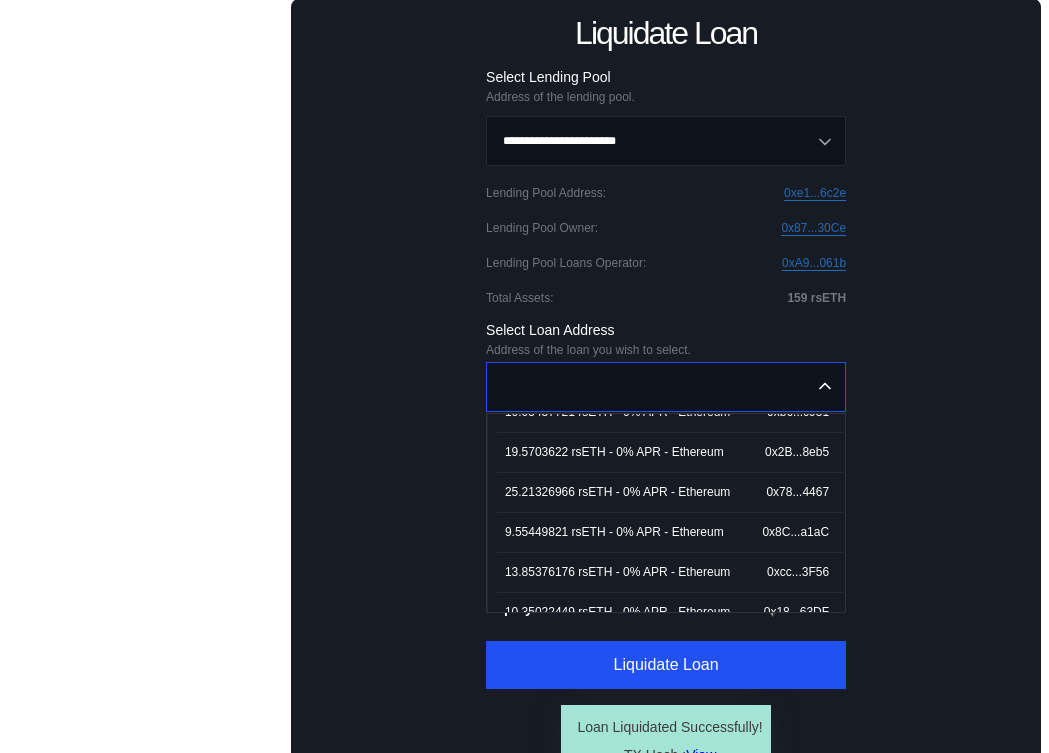 scroll, scrollTop: 3562, scrollLeft: 0, axis: vertical 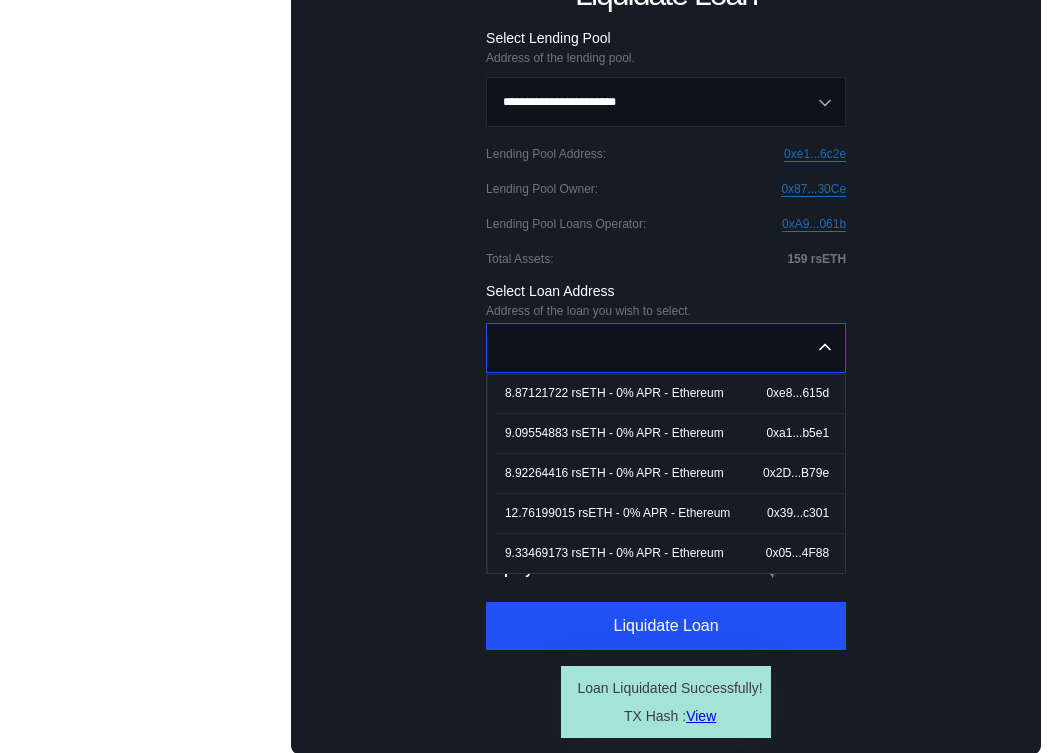 type on "**********" 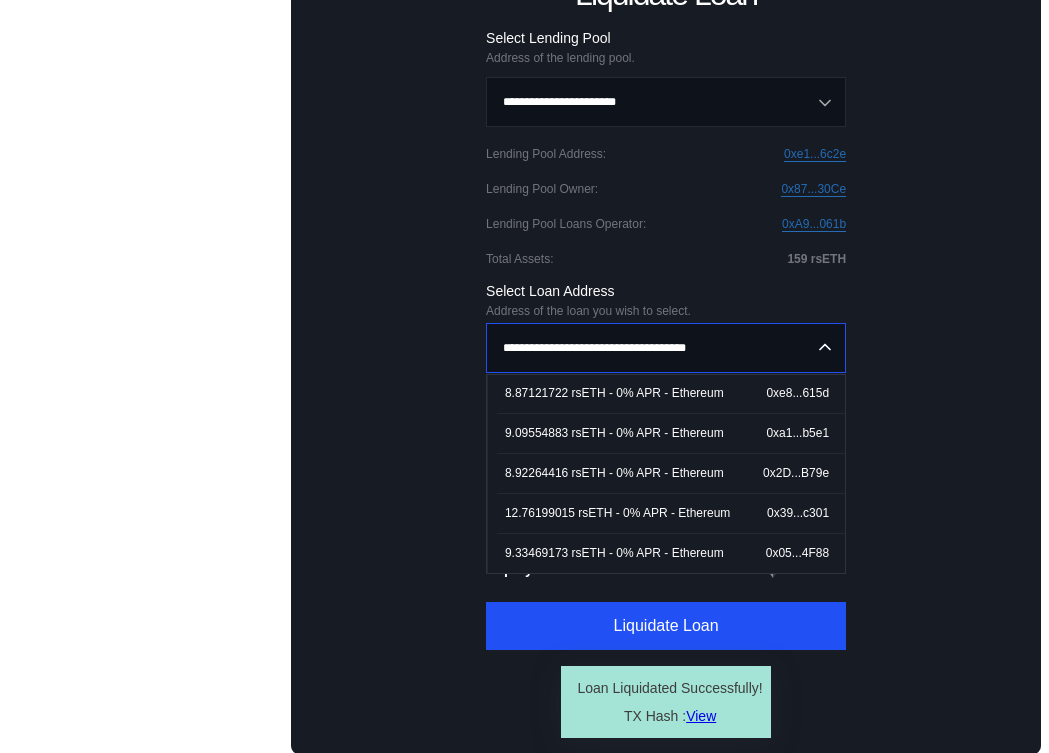 click on "**********" at bounding box center (666, 357) 